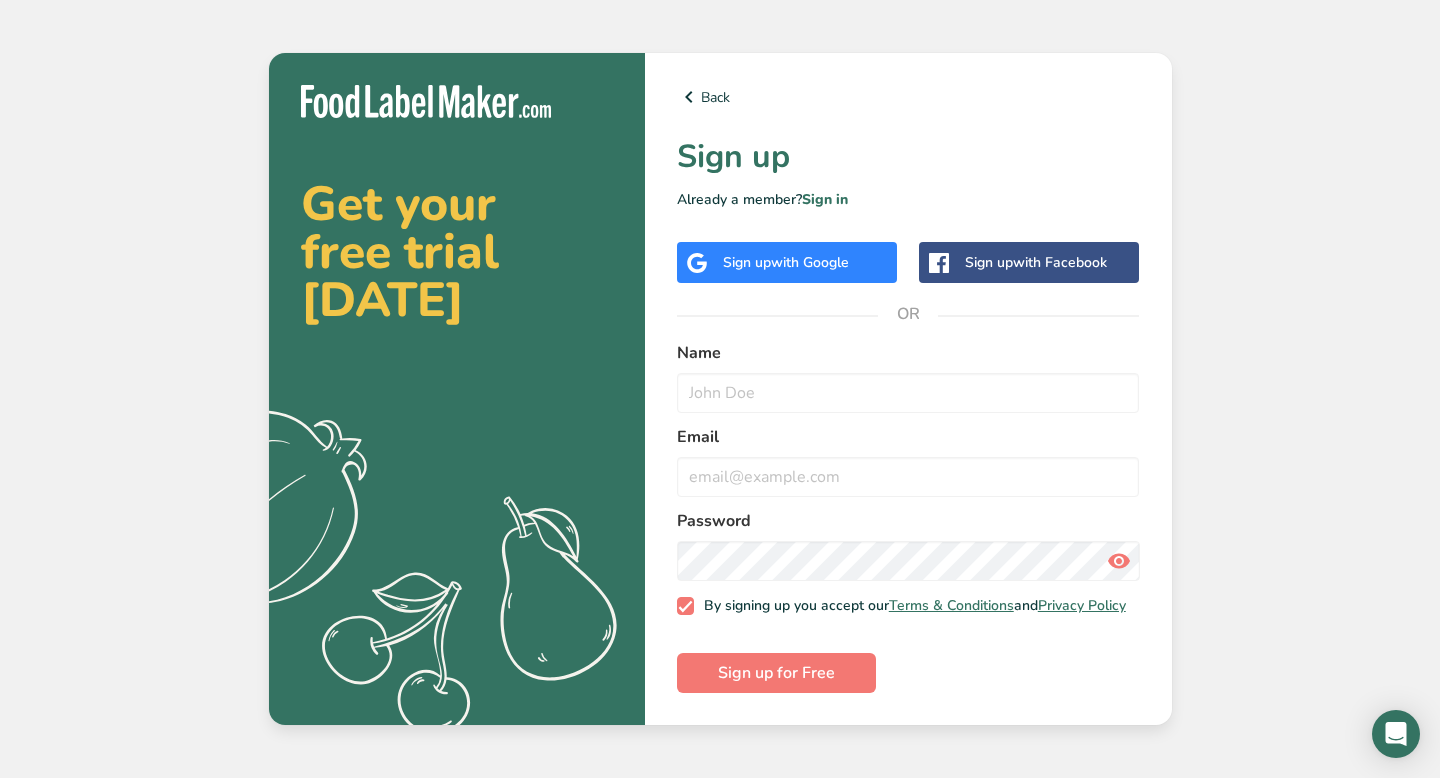 scroll, scrollTop: 0, scrollLeft: 0, axis: both 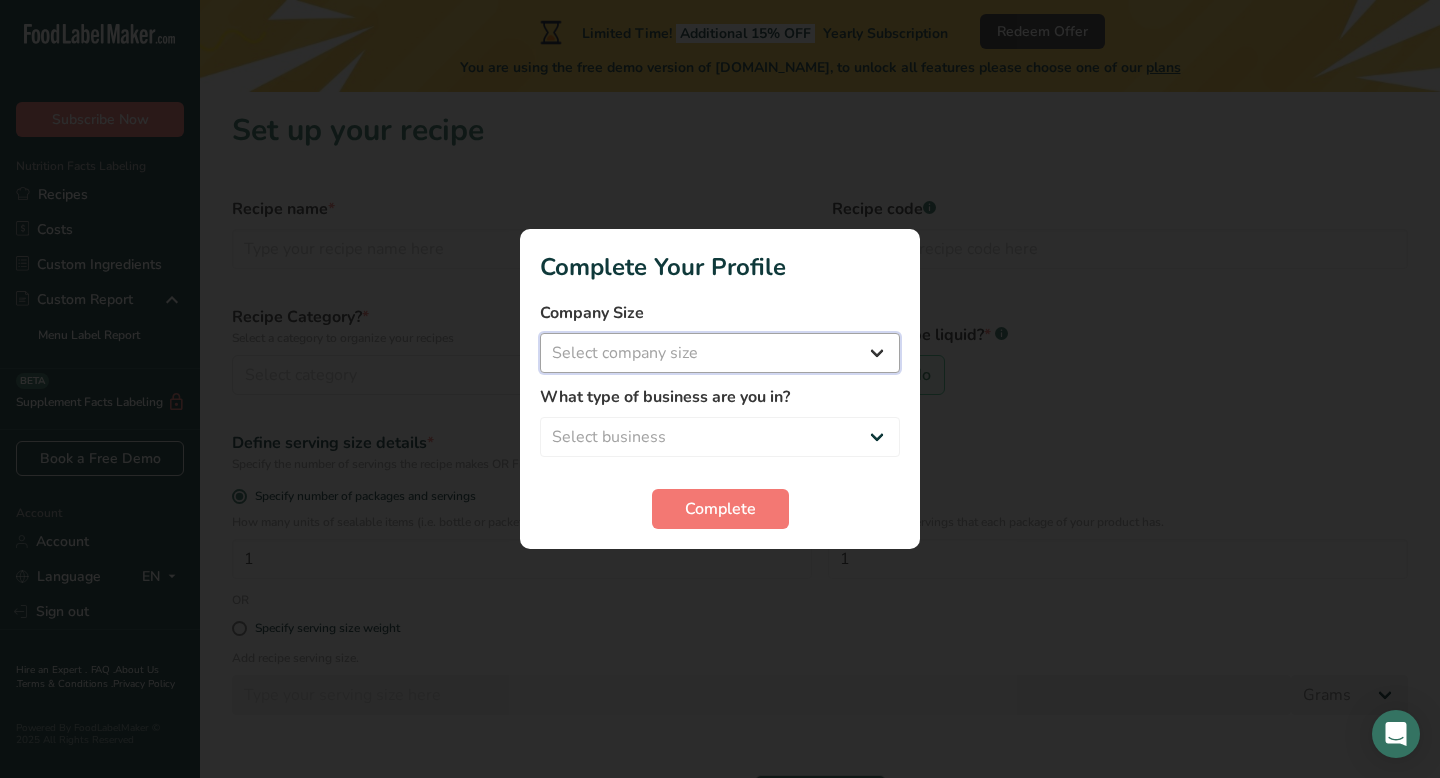 click on "Select company size
Fewer than 10 Employees
10 to 50 Employees
51 to 500 Employees
Over 500 Employees" at bounding box center (720, 353) 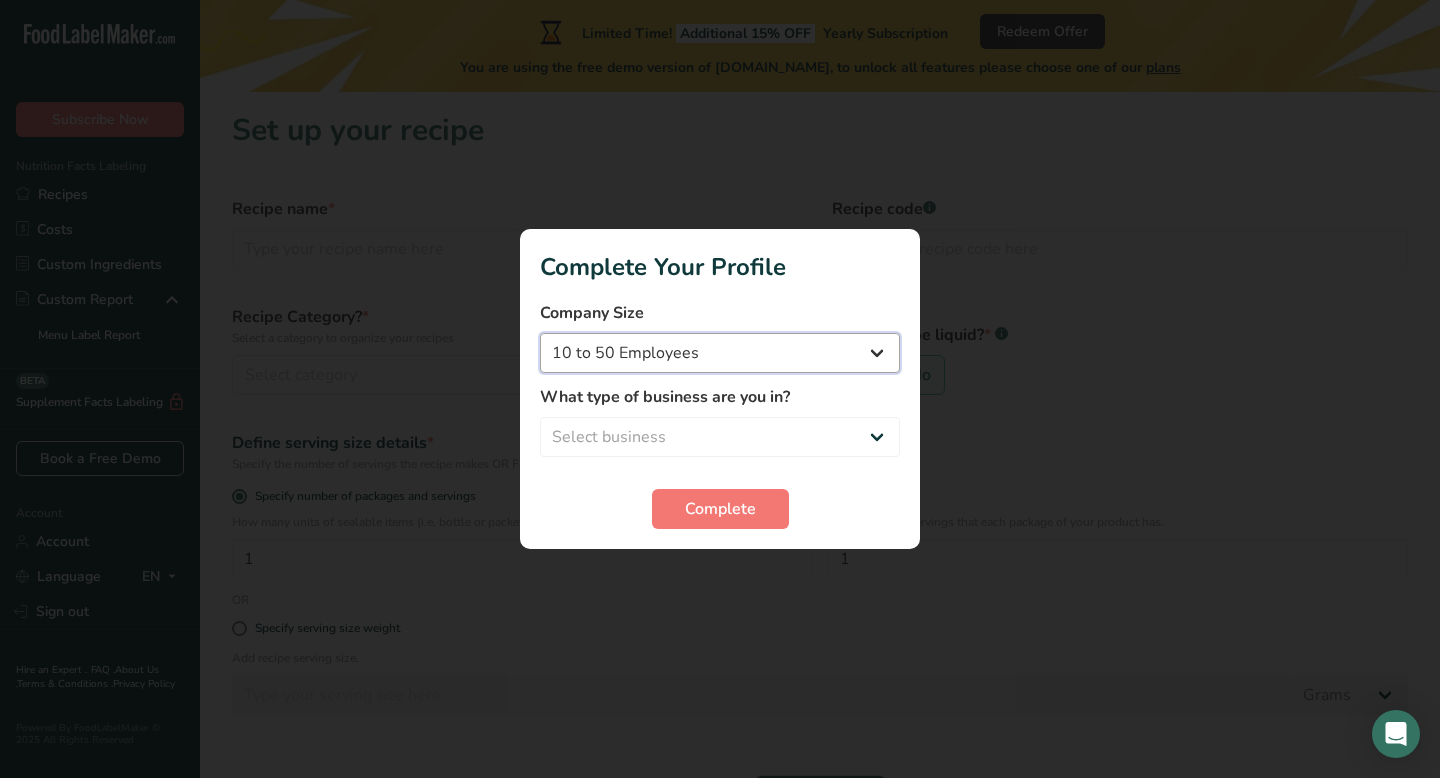 click on "Fewer than 10 Employees
10 to 50 Employees
51 to 500 Employees
Over 500 Employees" at bounding box center (720, 353) 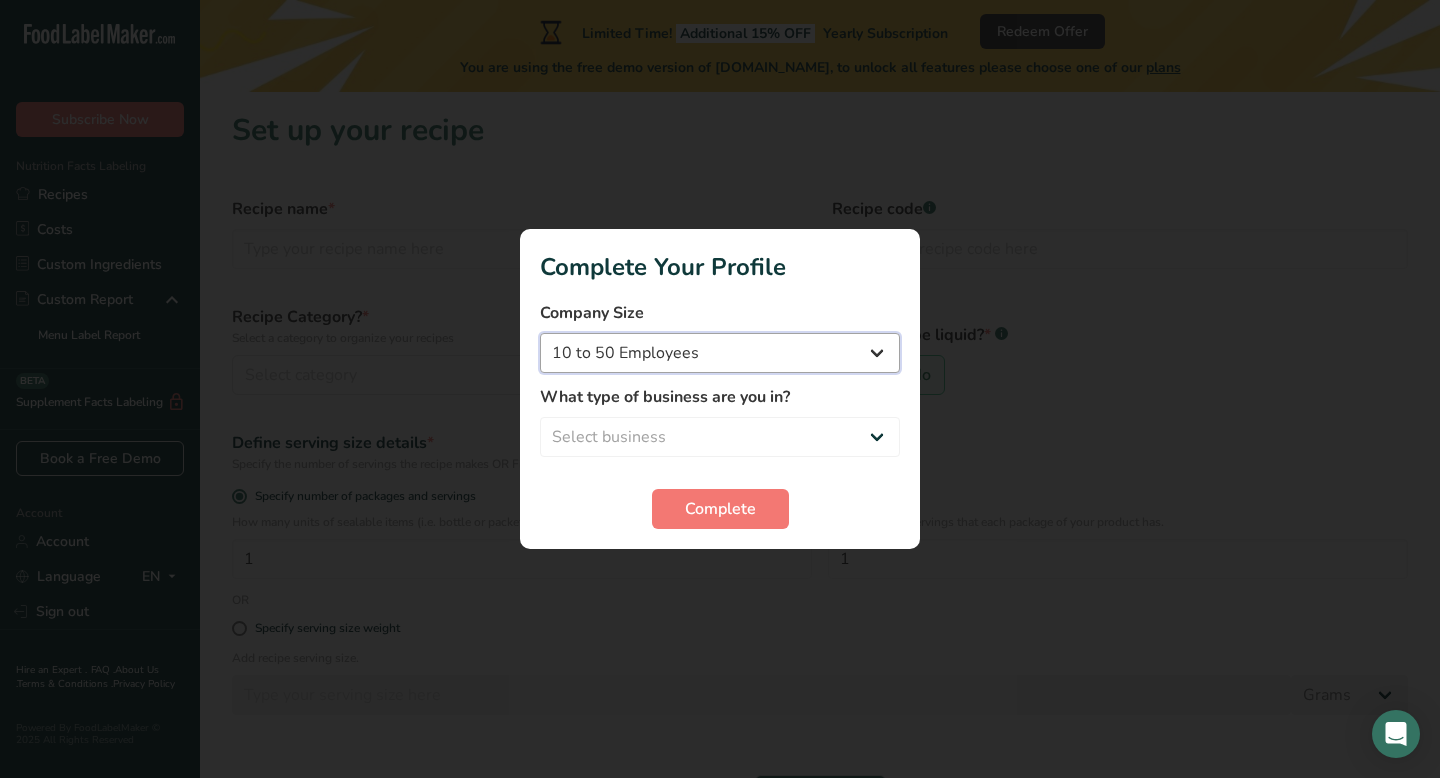 select on "1" 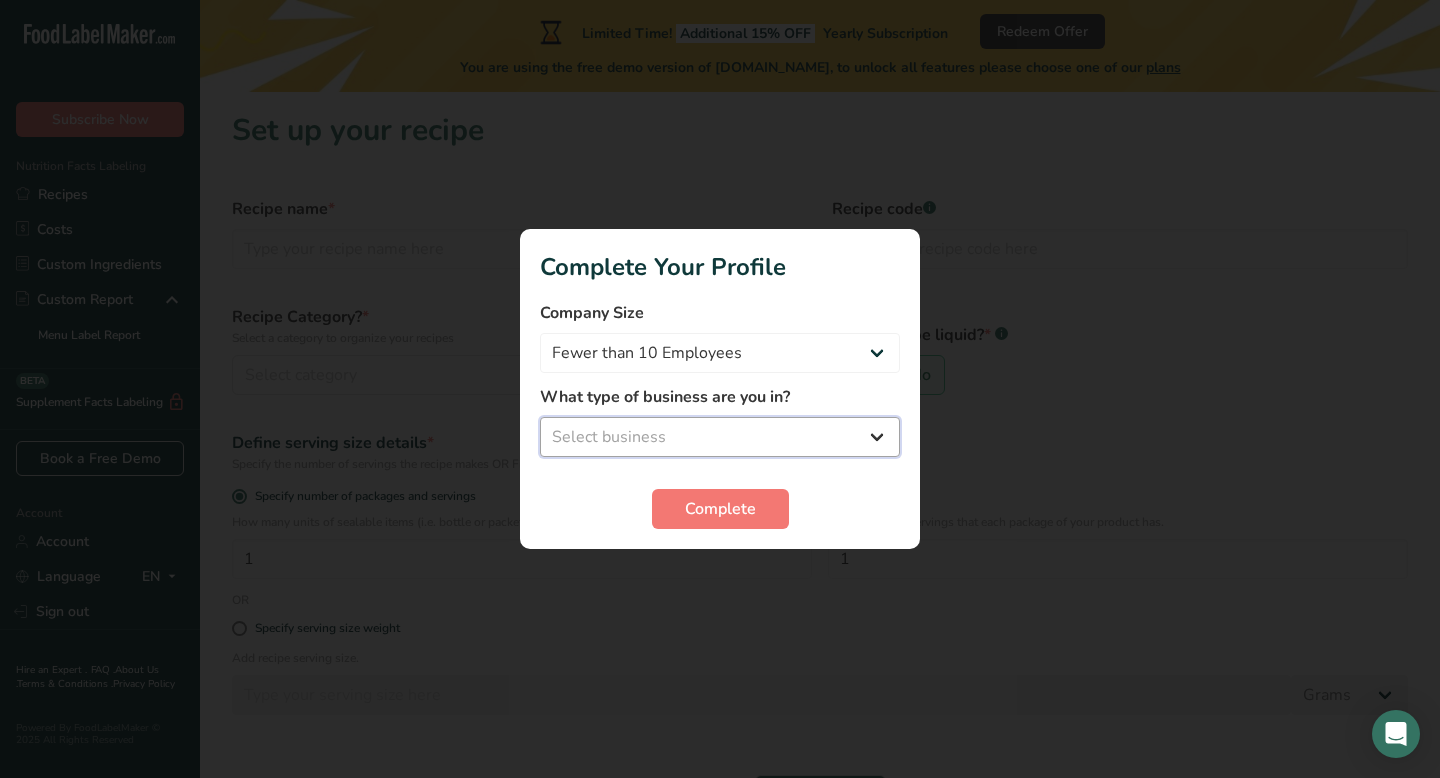 click on "Select business
Packaged Food Manufacturer
Restaurant & Cafe
Bakery
Meal Plans & Catering Company
Nutritionist
Food Blogger
Personal Trainer
Other" at bounding box center [720, 437] 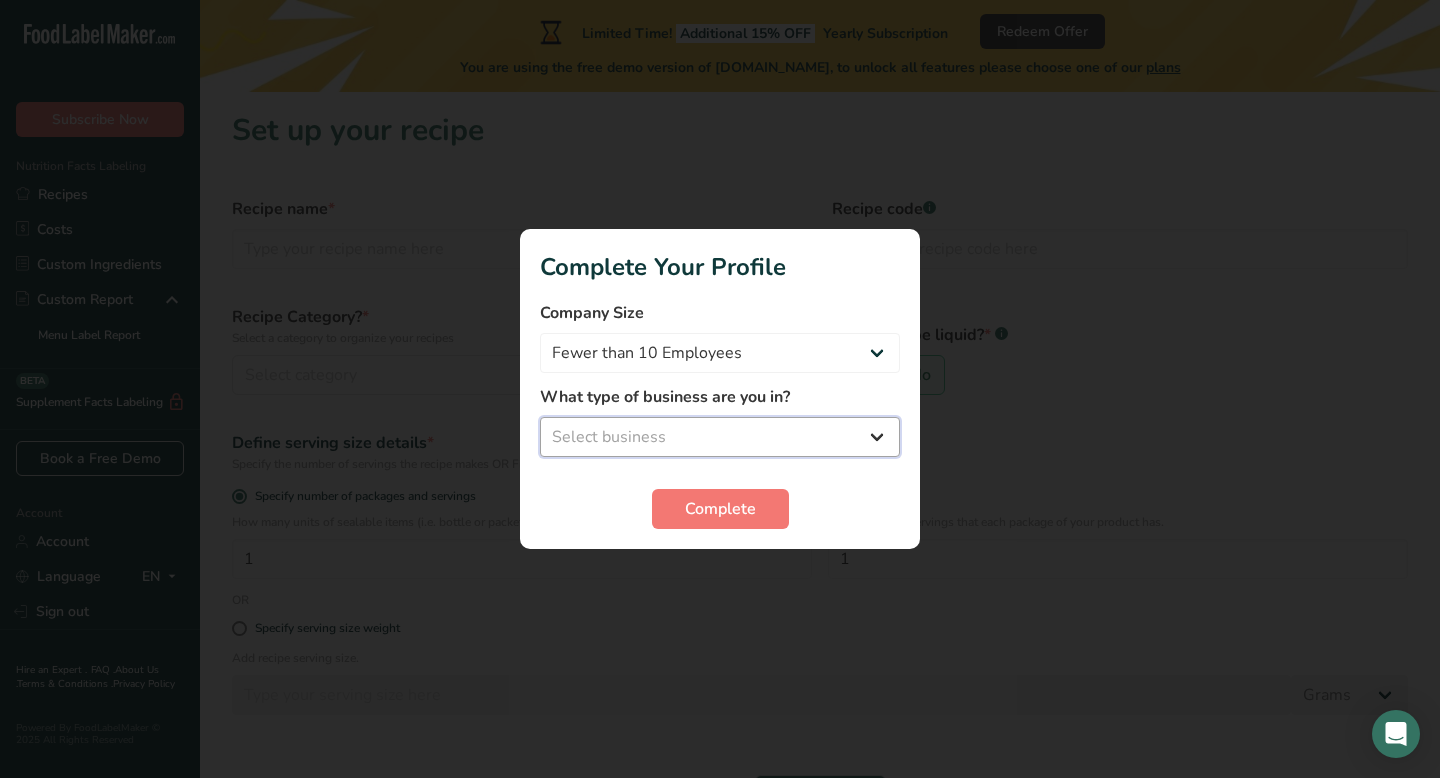 select on "3" 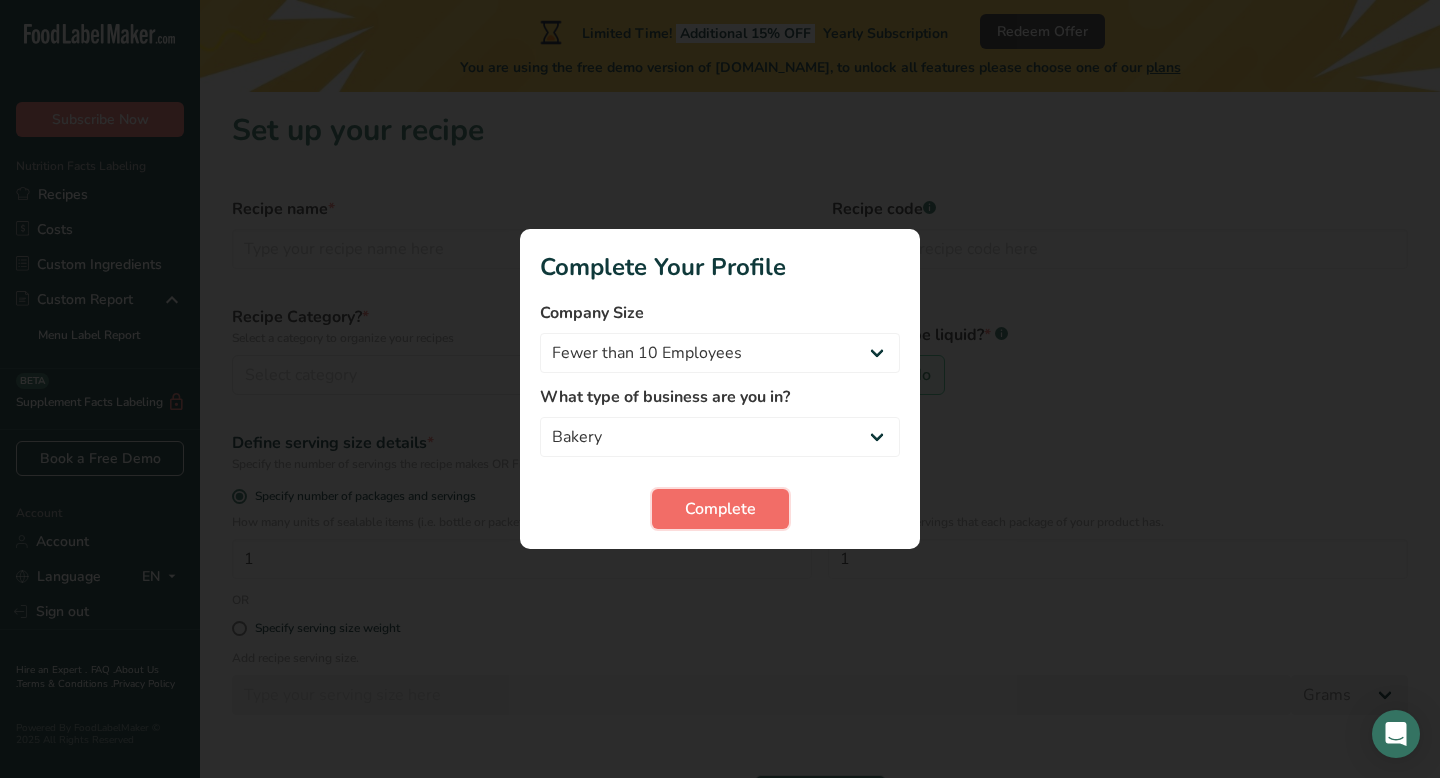 click on "Complete" at bounding box center (720, 509) 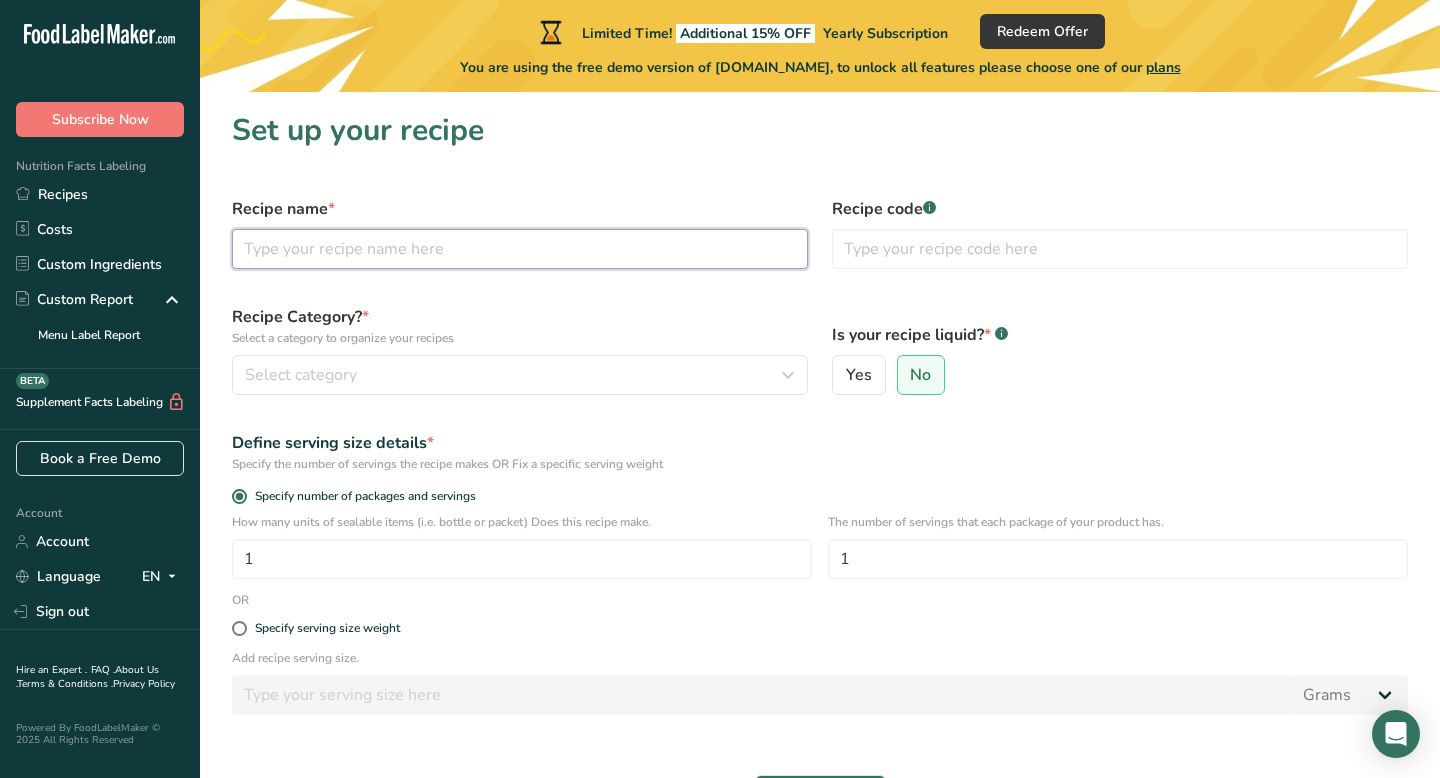 click at bounding box center [520, 249] 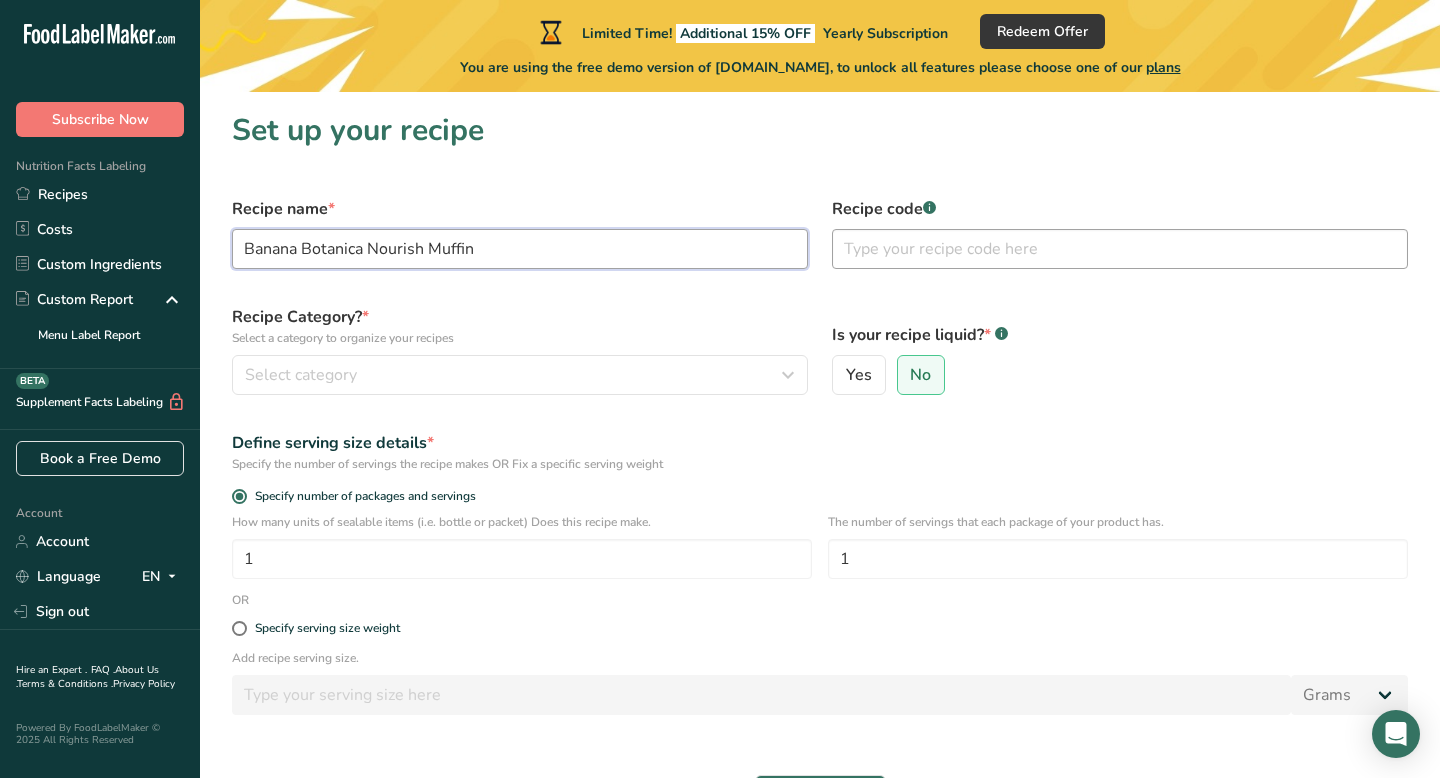 type on "Banana Botanica Nourish Muffin" 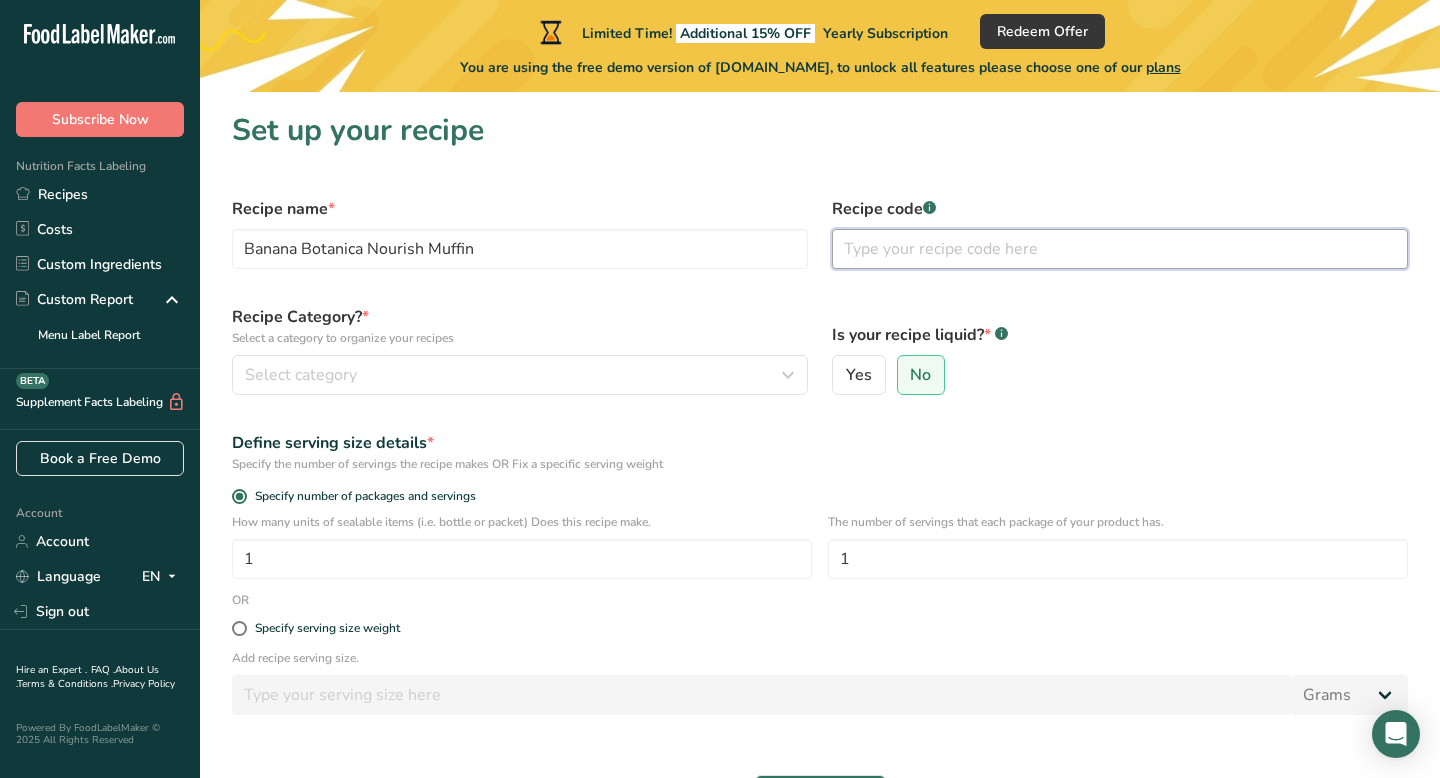 click at bounding box center (1120, 249) 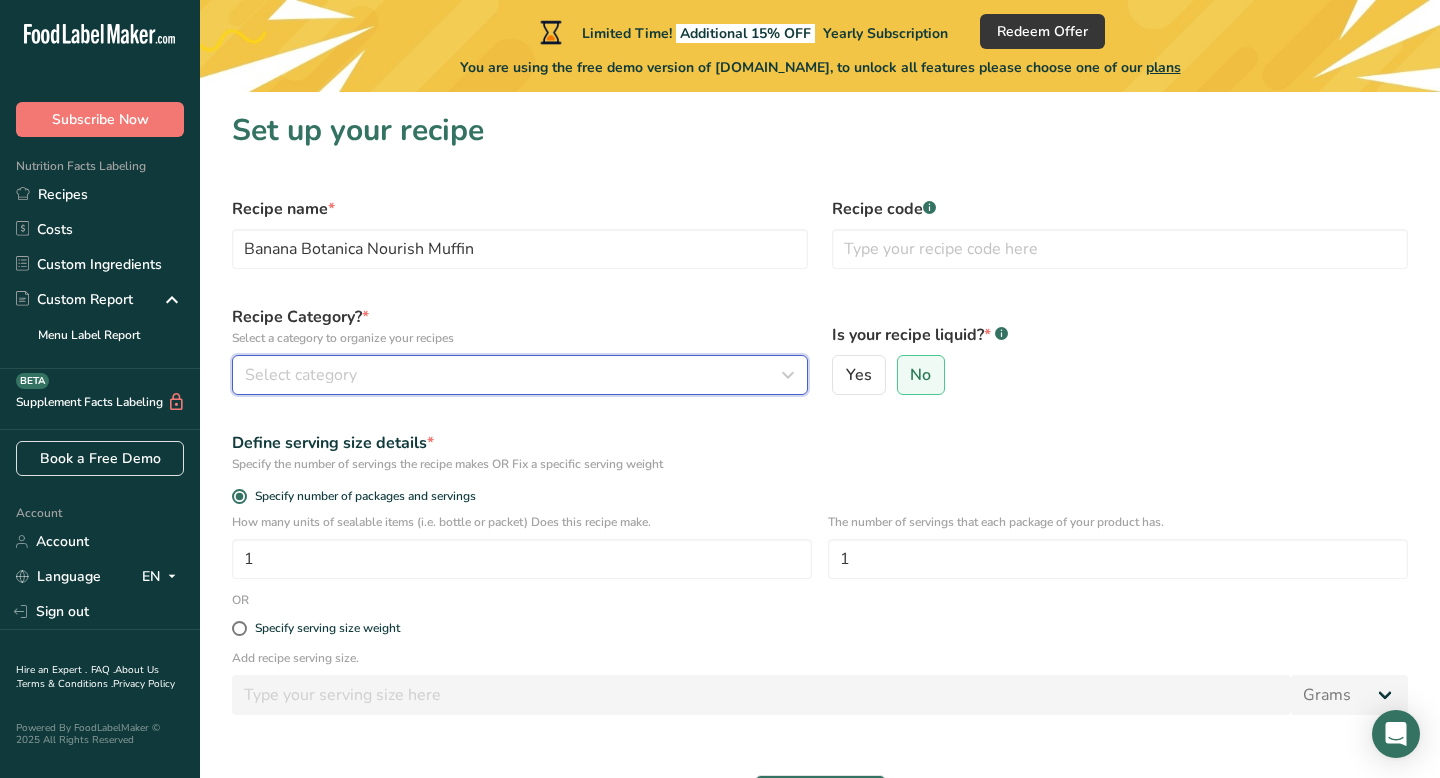 click on "Select category" at bounding box center [514, 375] 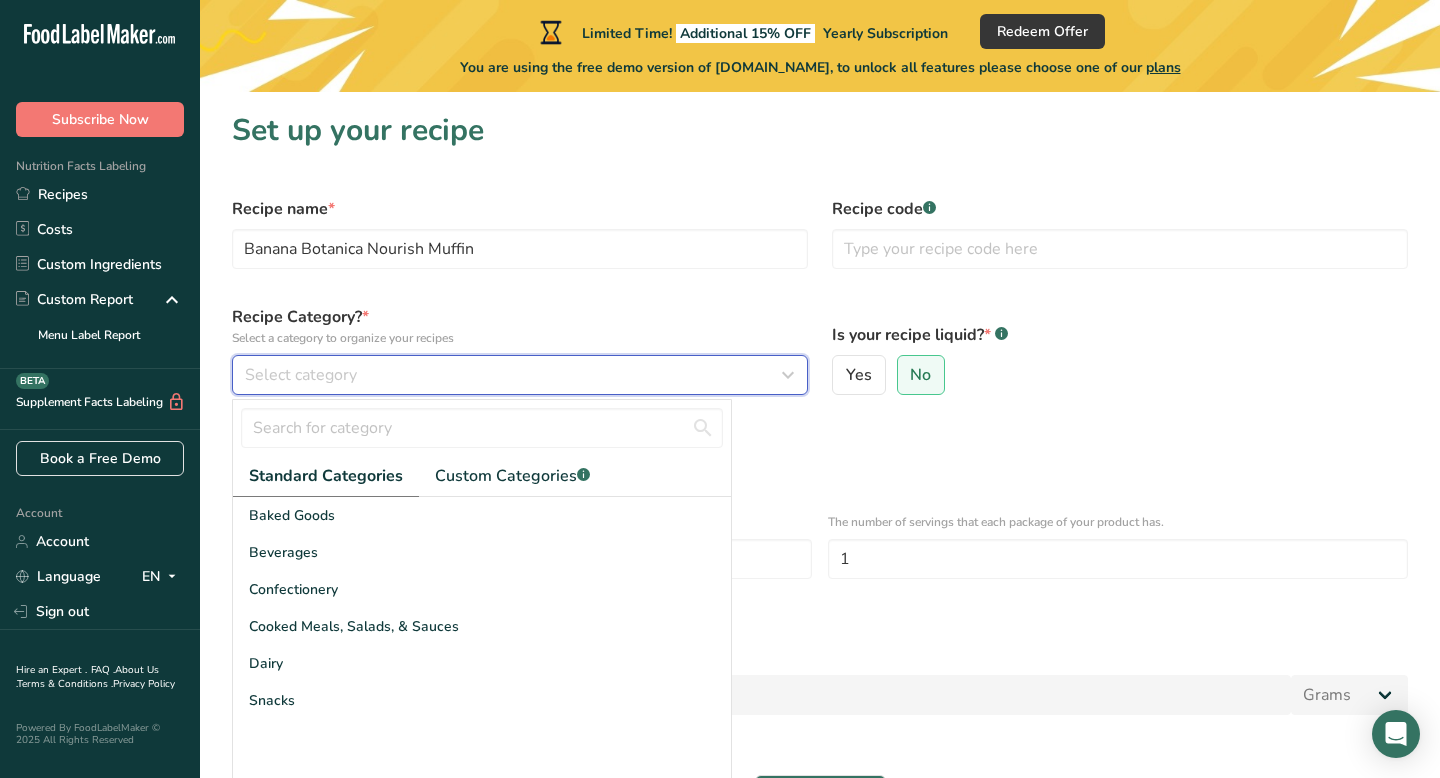type 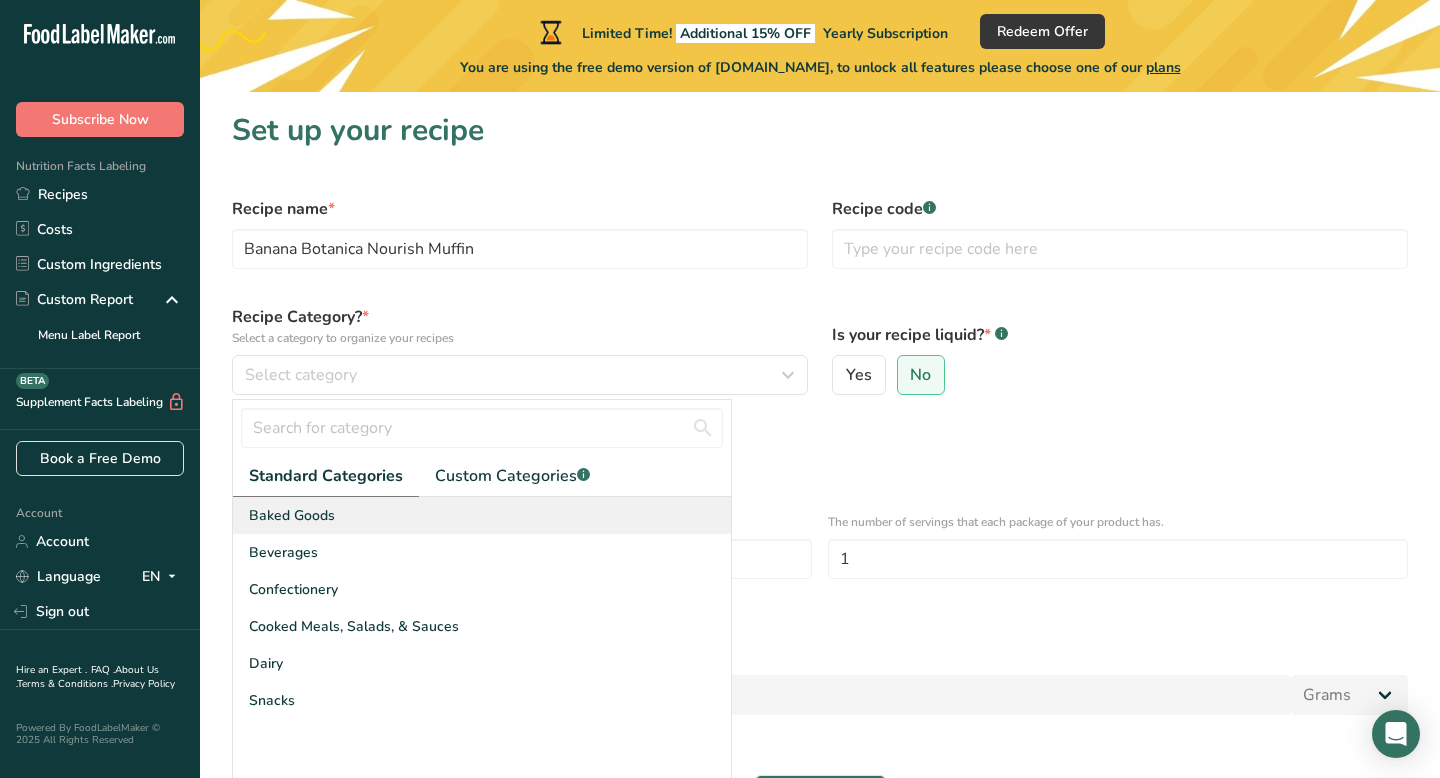 click on "Baked Goods" at bounding box center [482, 515] 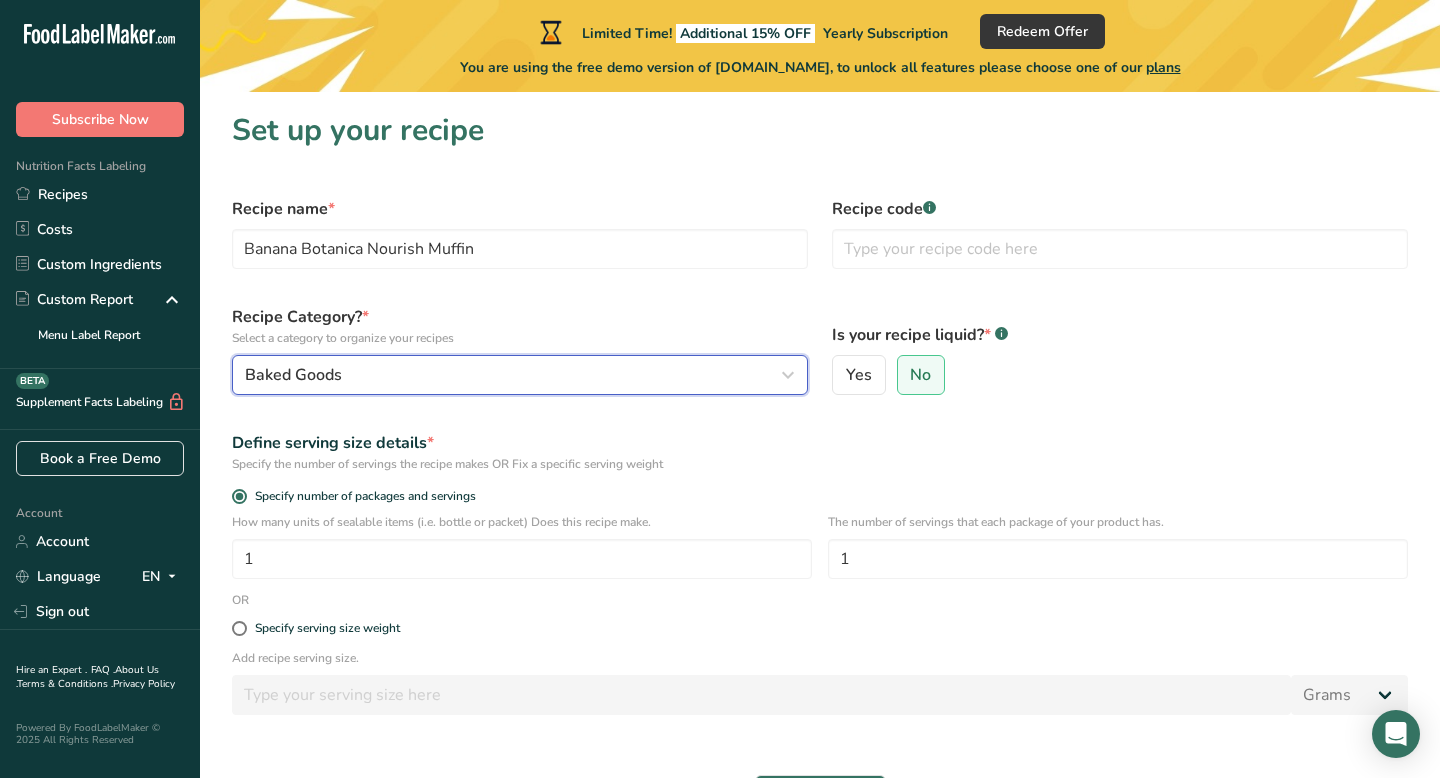 click on "Baked Goods" at bounding box center (520, 375) 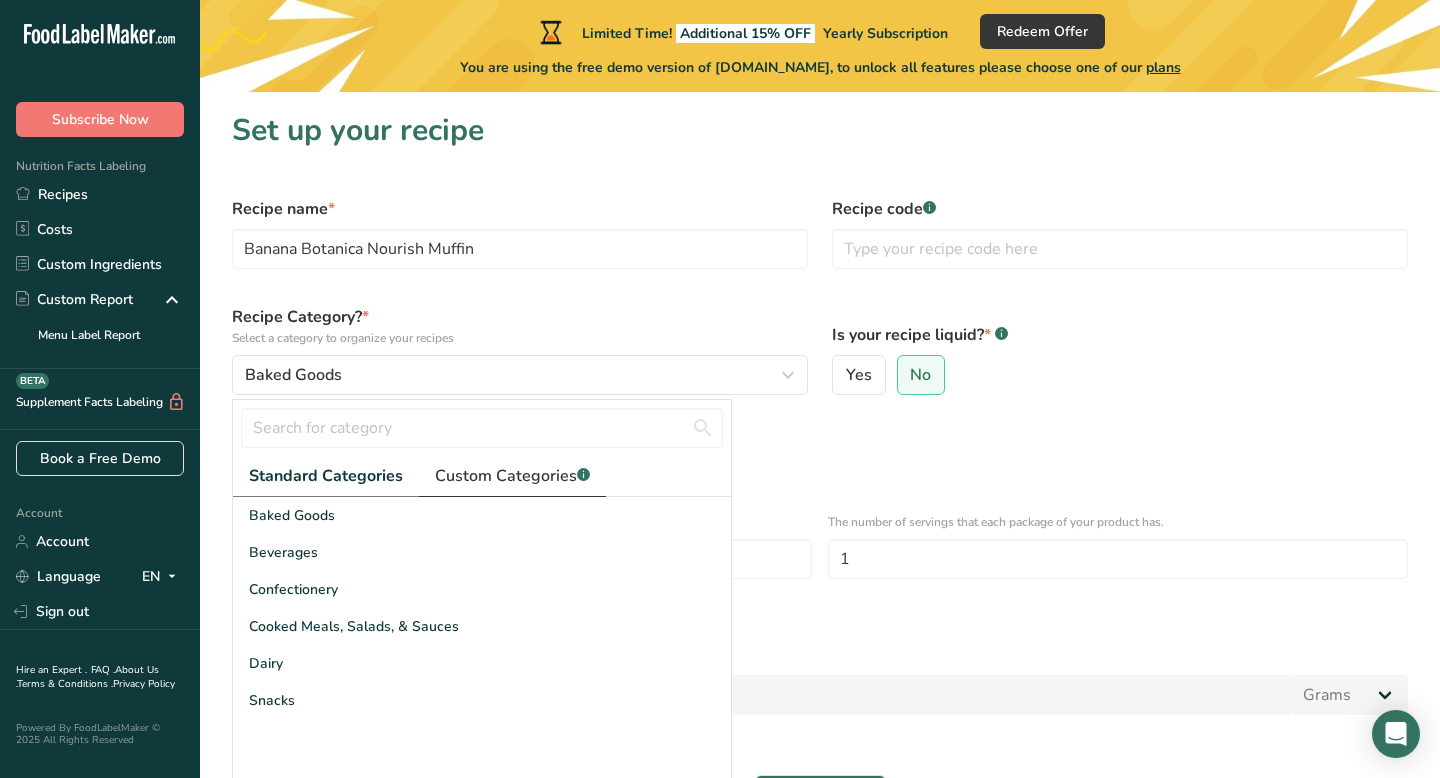 click on "Custom Categories
.a-a{fill:#347362;}.b-a{fill:#fff;}" at bounding box center (512, 476) 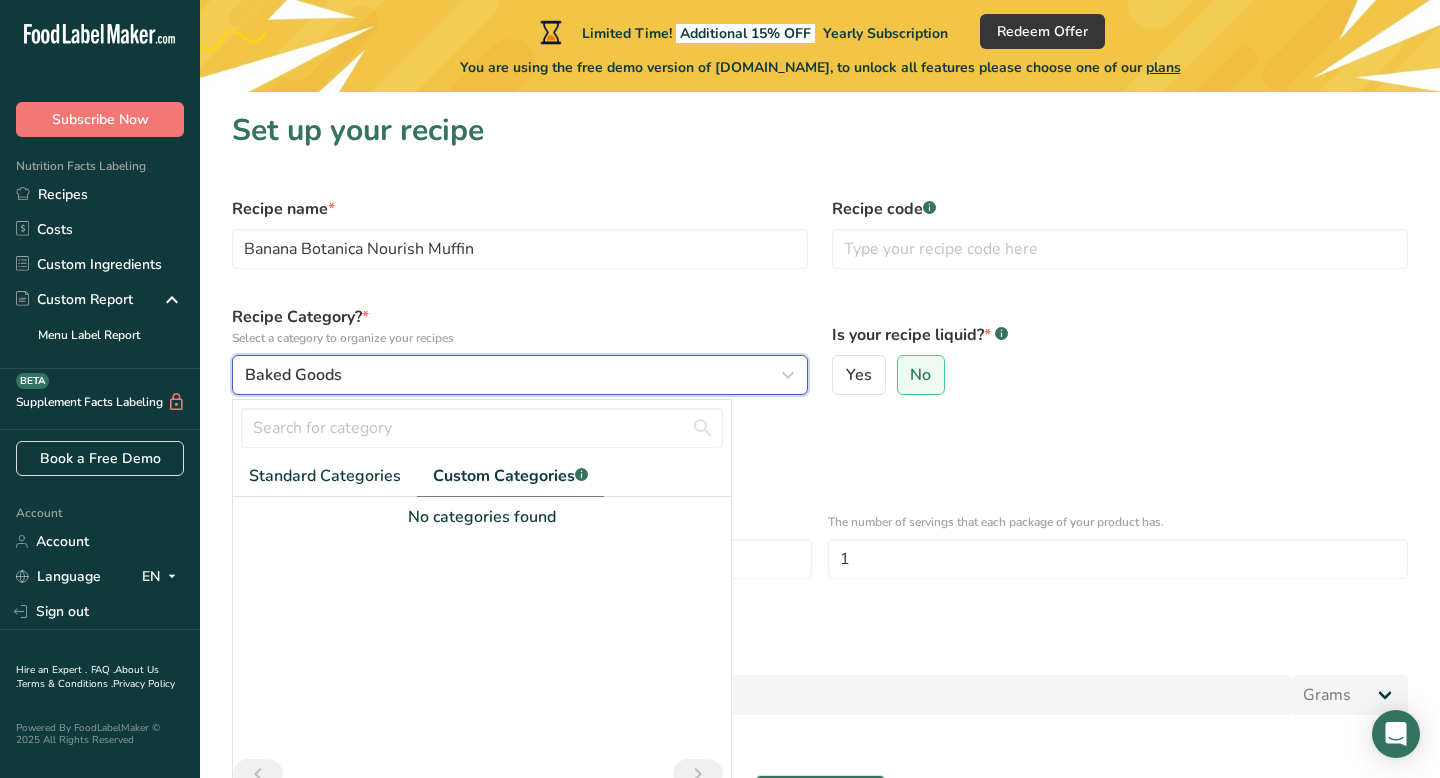 click on "Baked Goods" at bounding box center (514, 375) 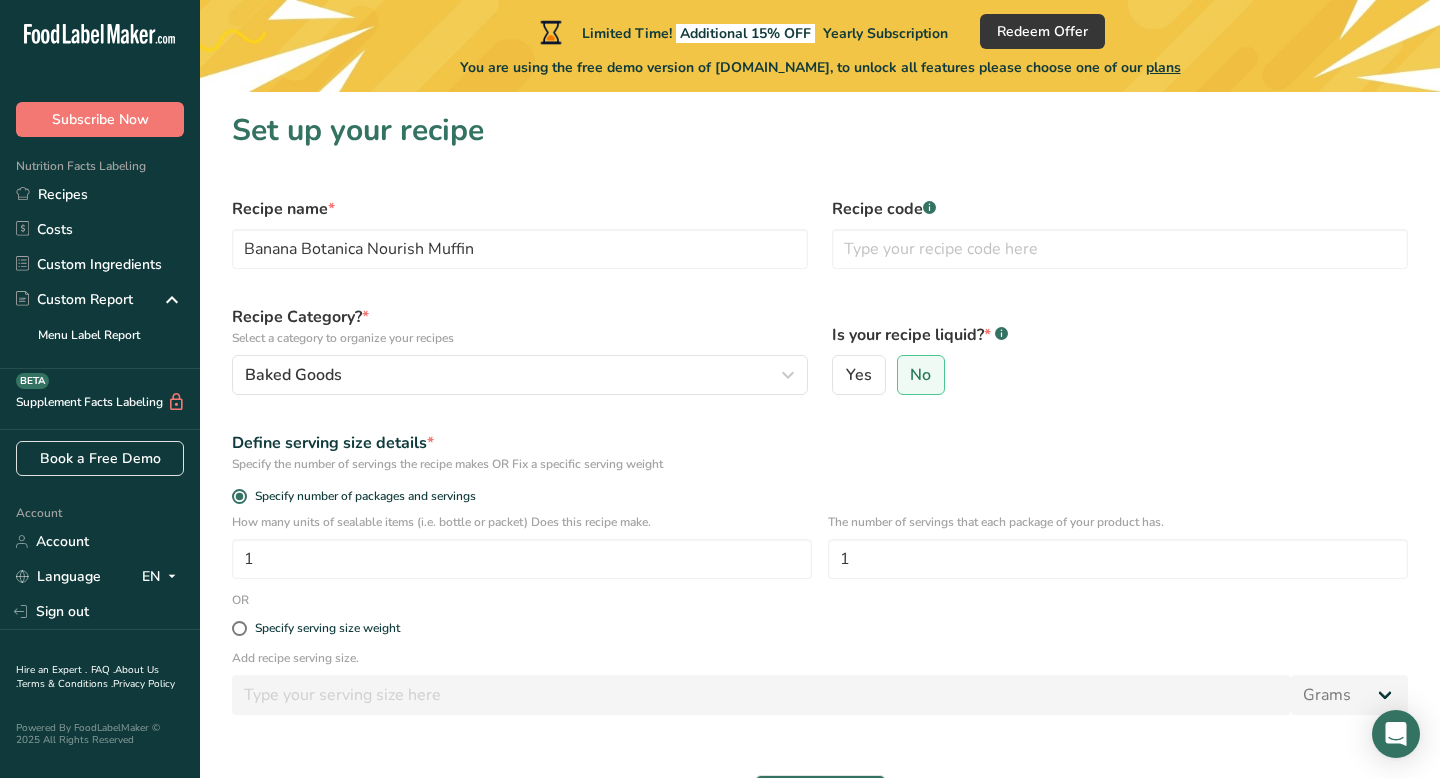 click on "Is your recipe liquid? *   .a-a{fill:#347362;}.b-a{fill:#fff;}           Yes   No" at bounding box center [1120, 350] 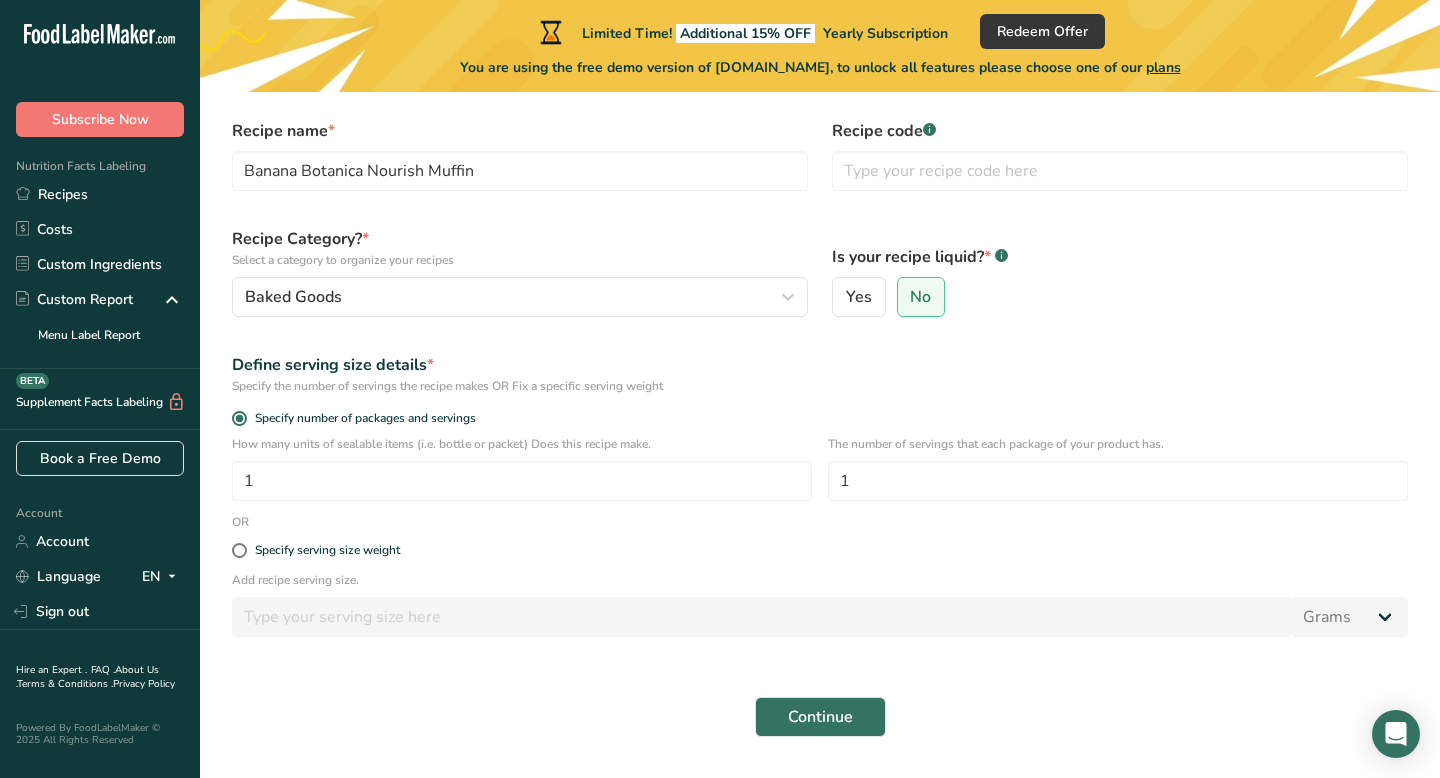 scroll, scrollTop: 133, scrollLeft: 0, axis: vertical 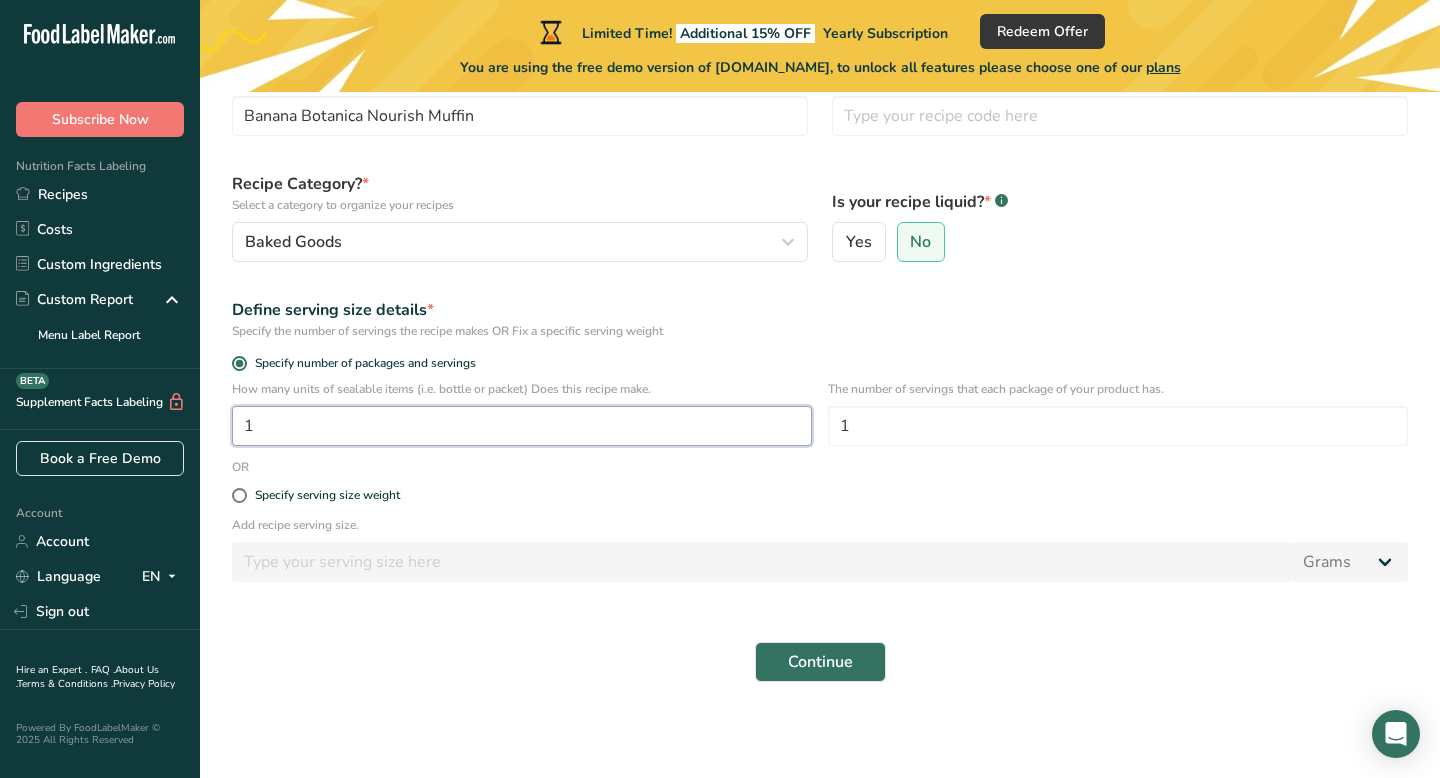 click on "1" at bounding box center (522, 426) 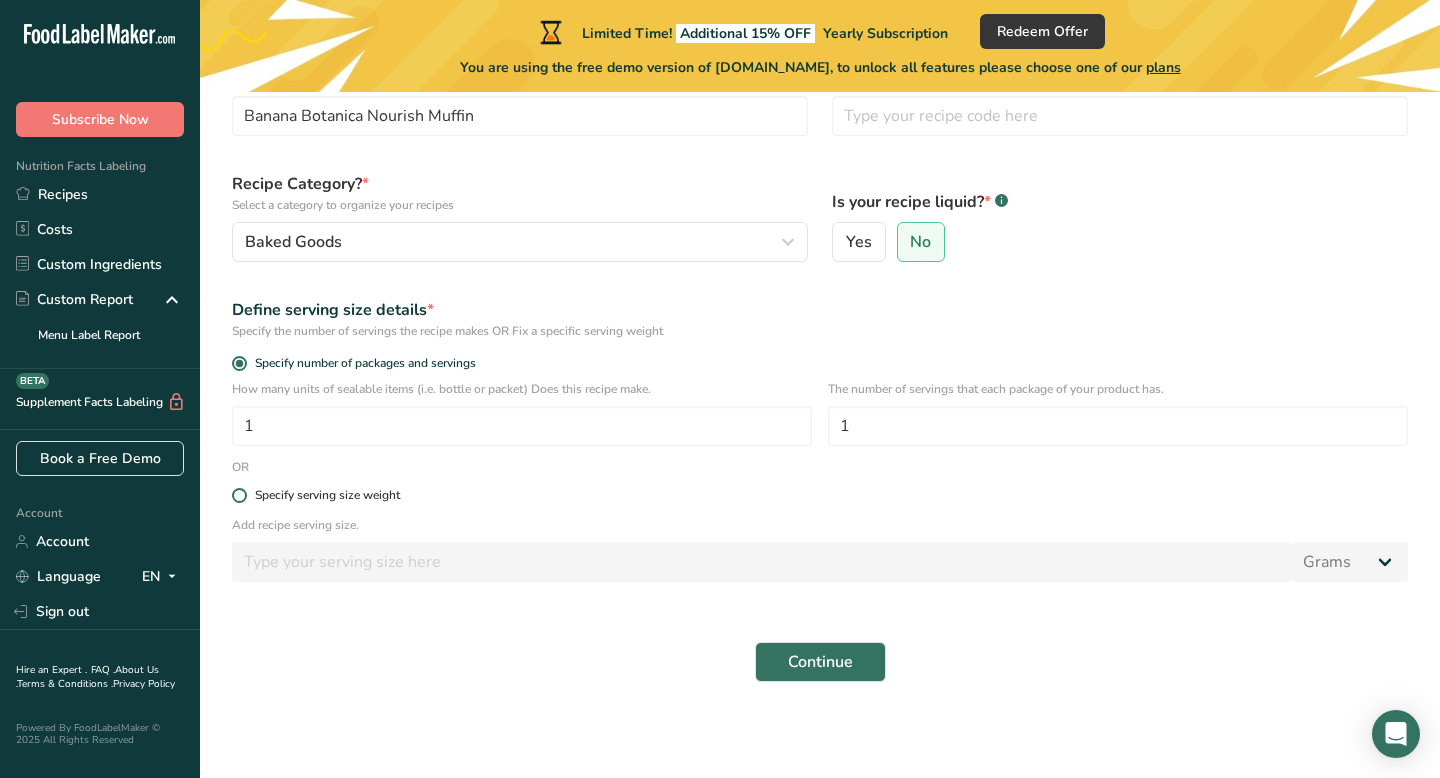 click on "Specify serving size weight" at bounding box center [327, 495] 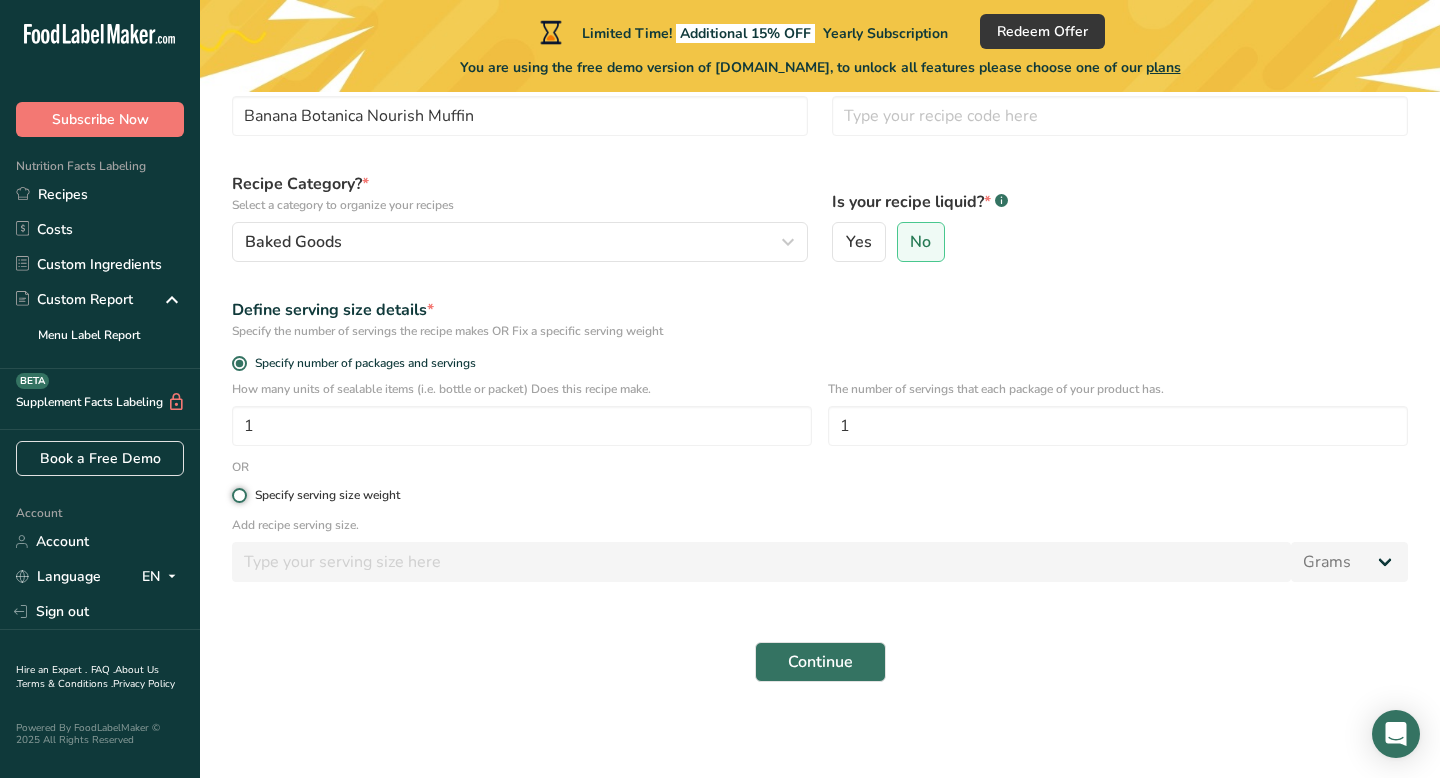 radio on "true" 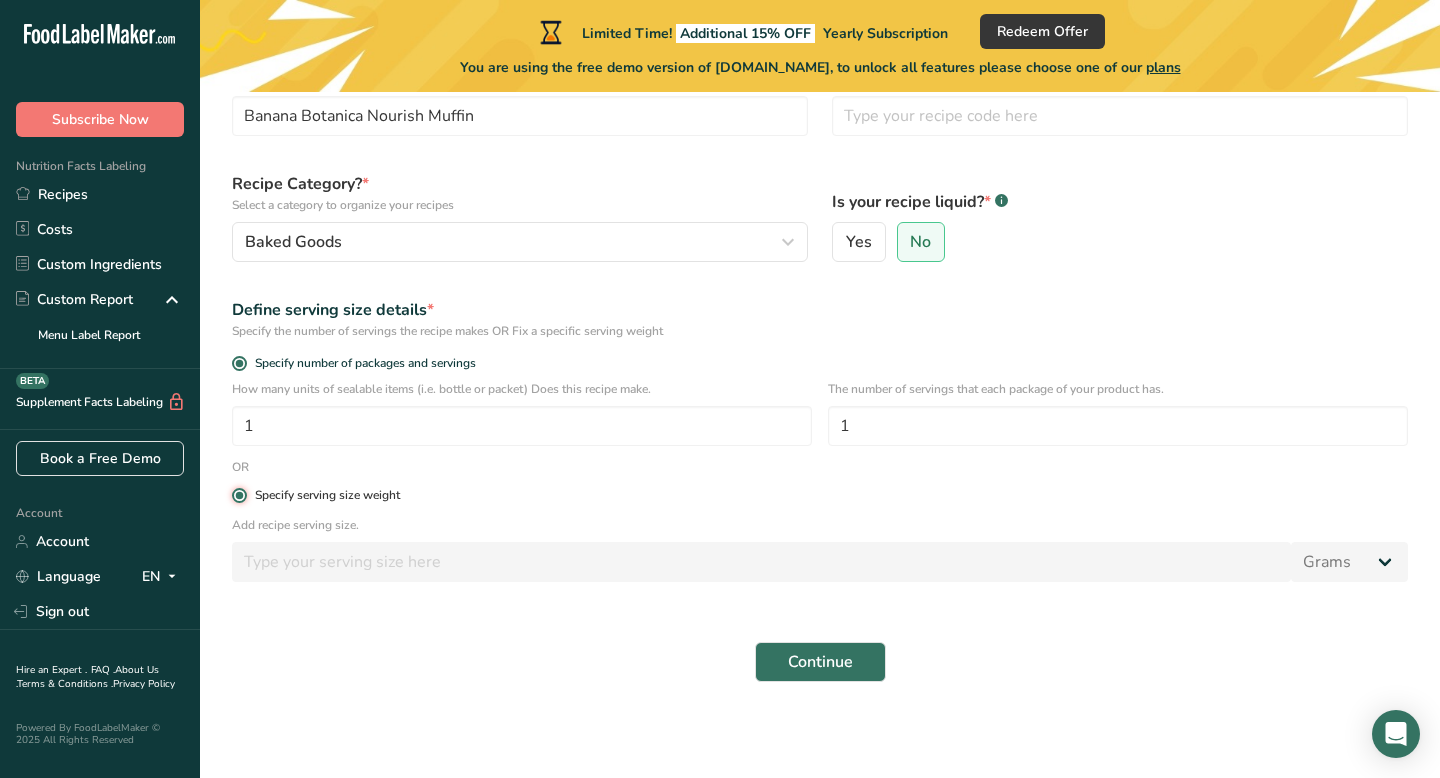 radio on "false" 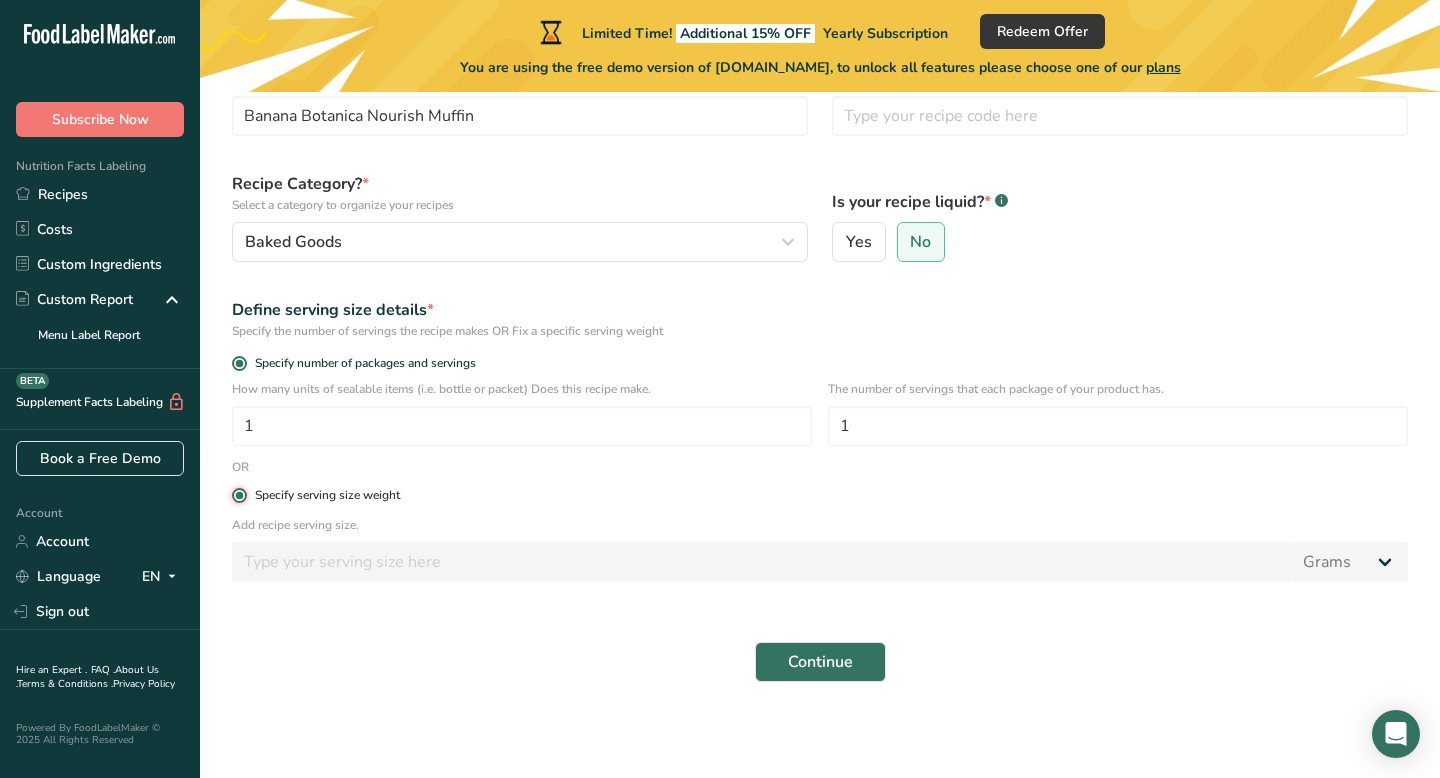 type 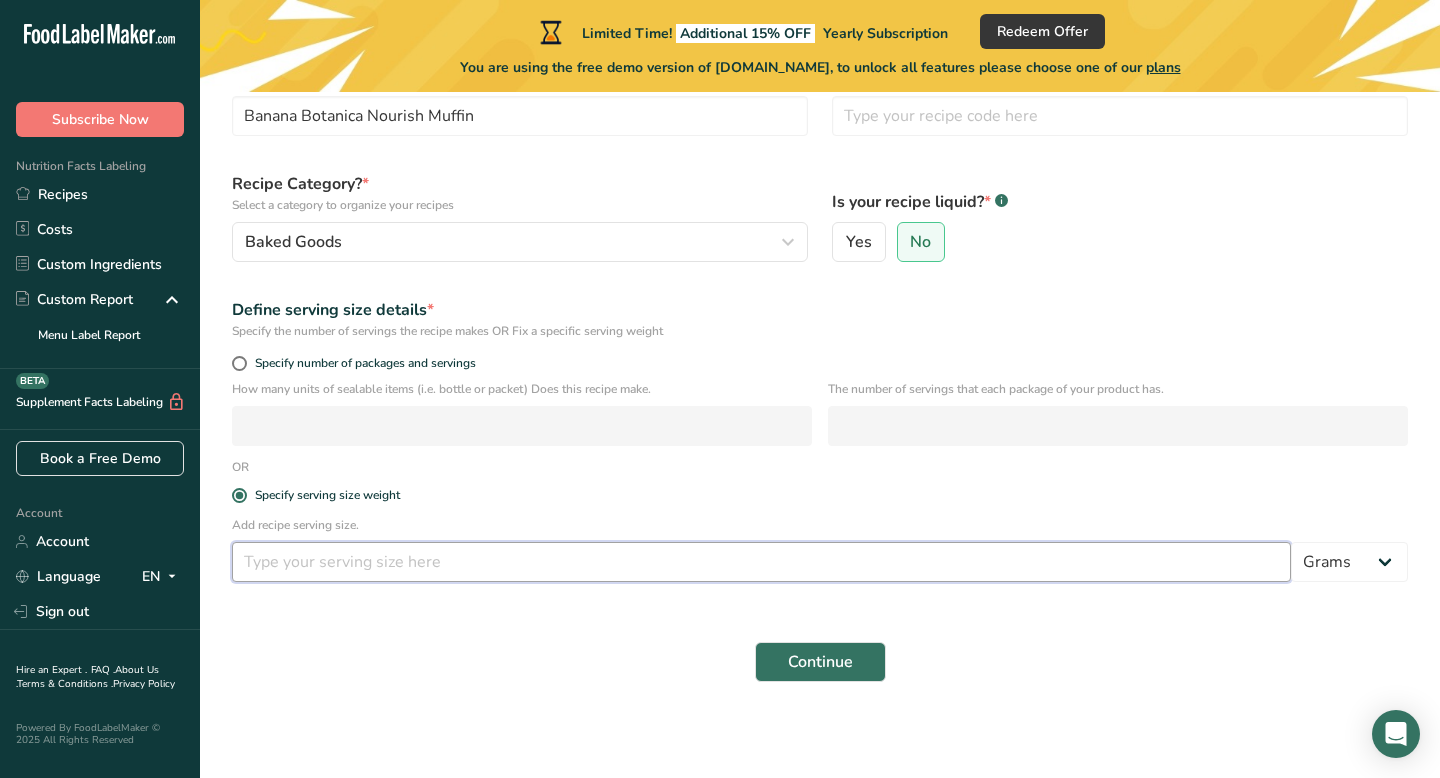 click at bounding box center [761, 562] 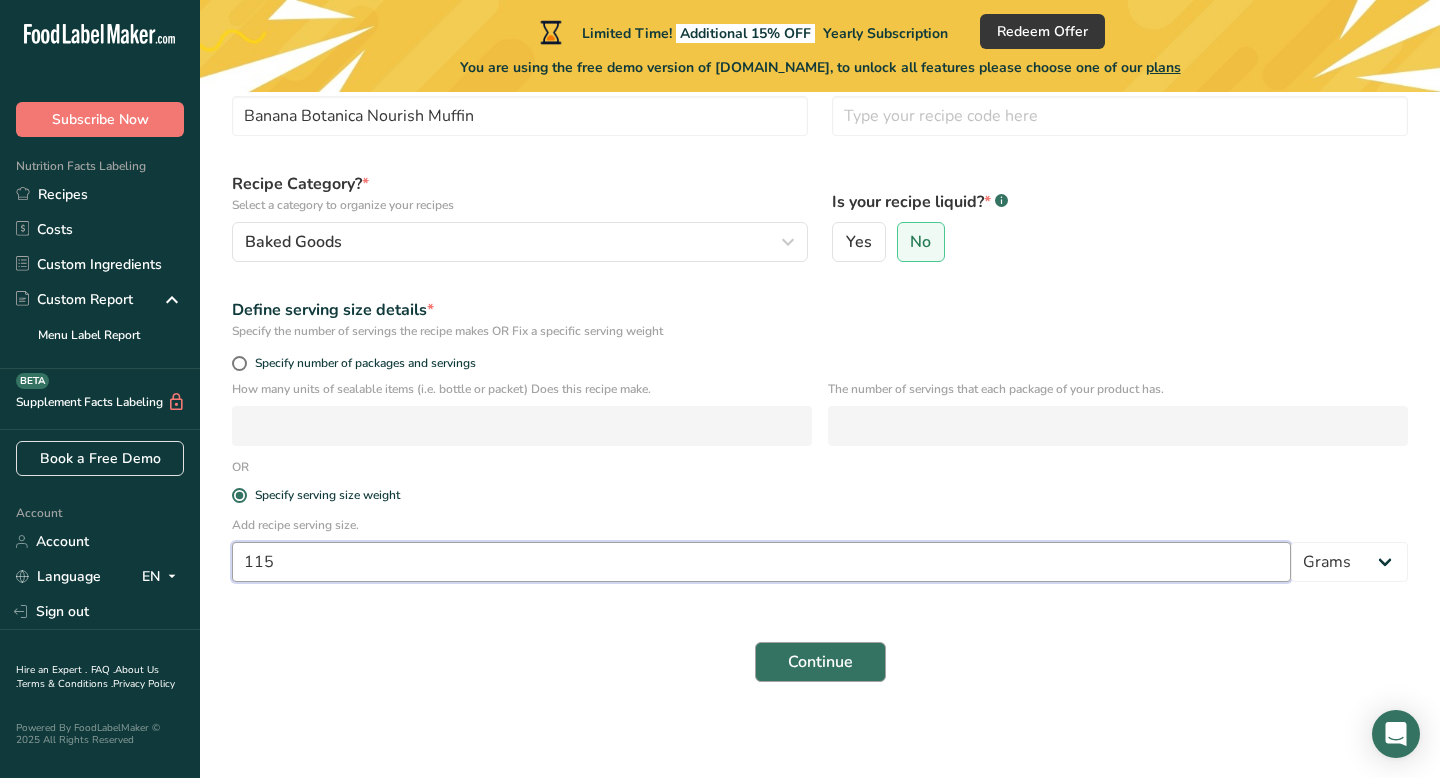 type on "115" 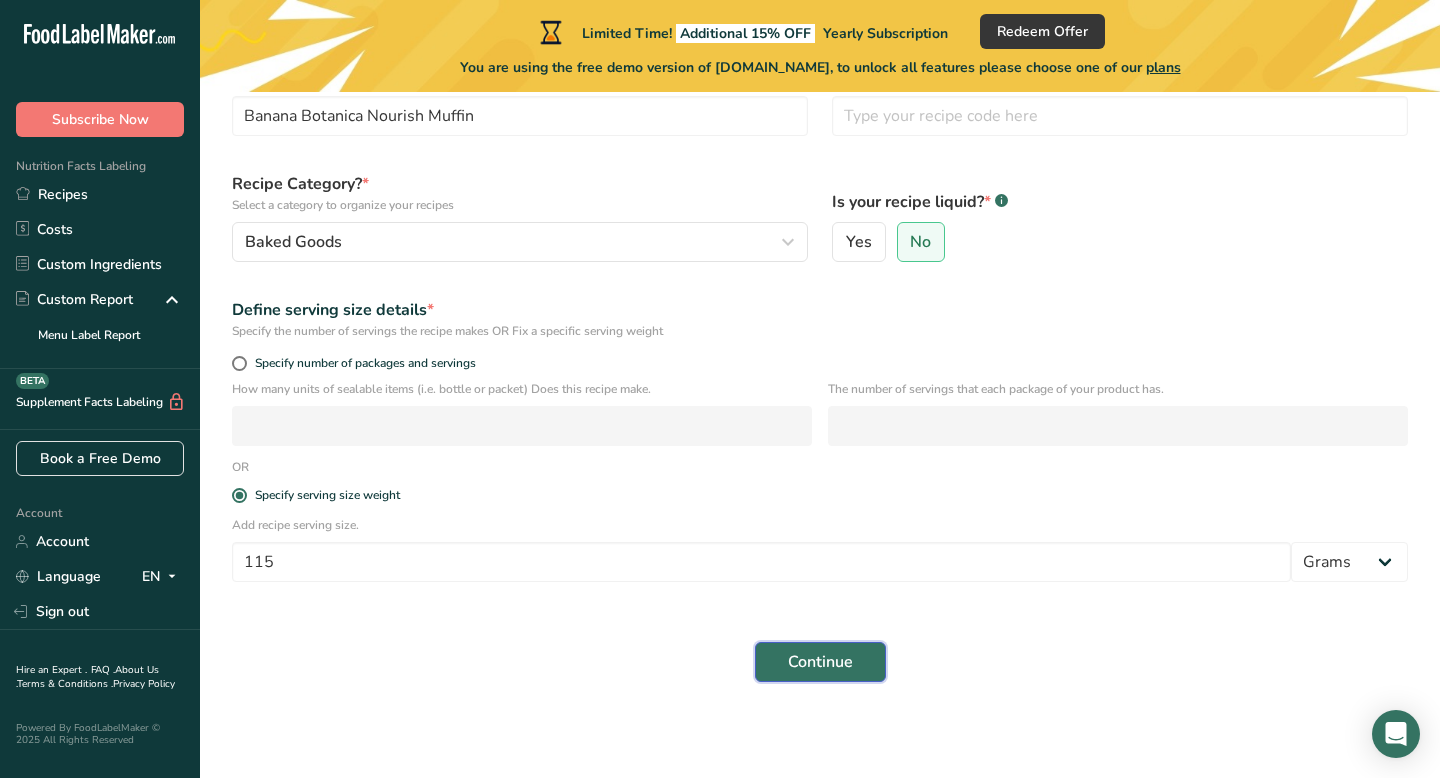 click on "Continue" at bounding box center [820, 662] 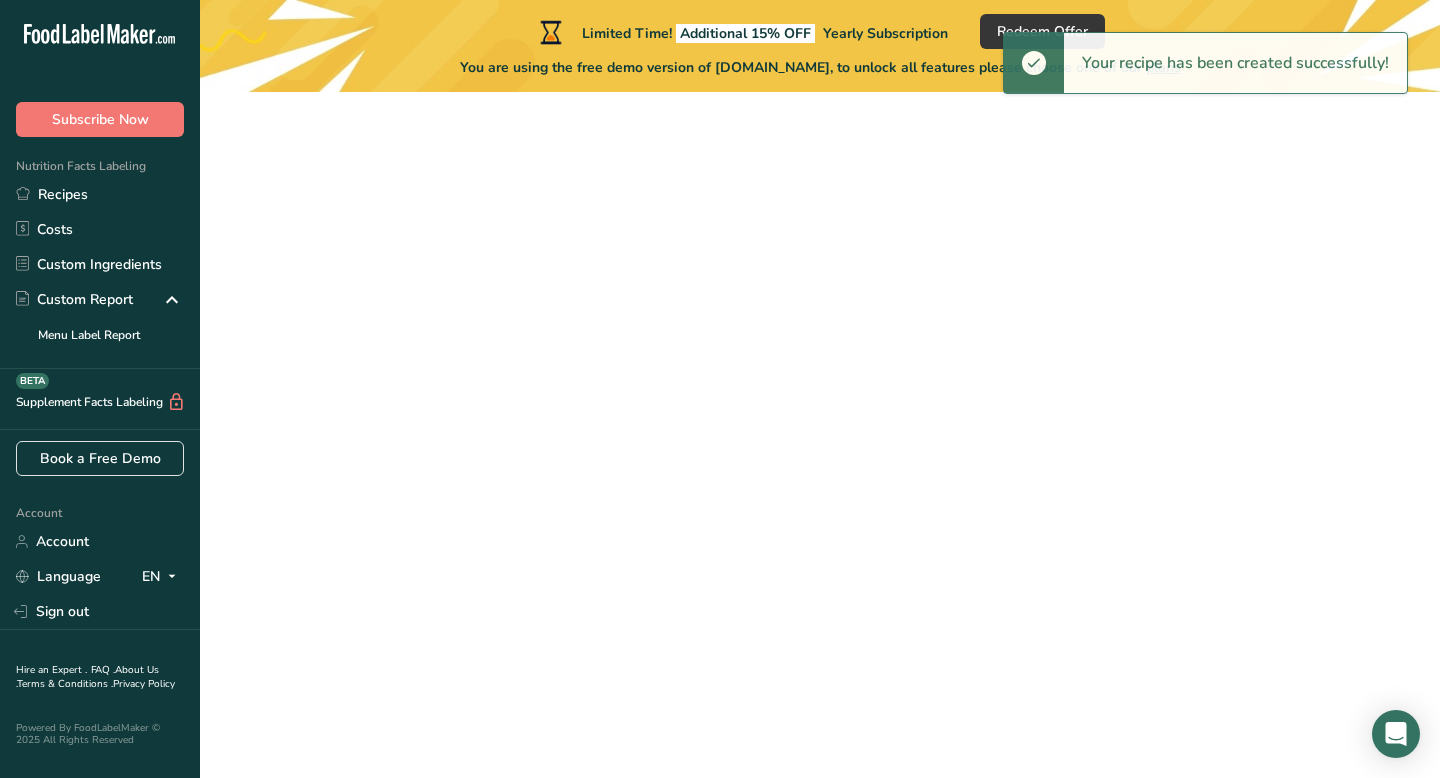 scroll, scrollTop: 0, scrollLeft: 0, axis: both 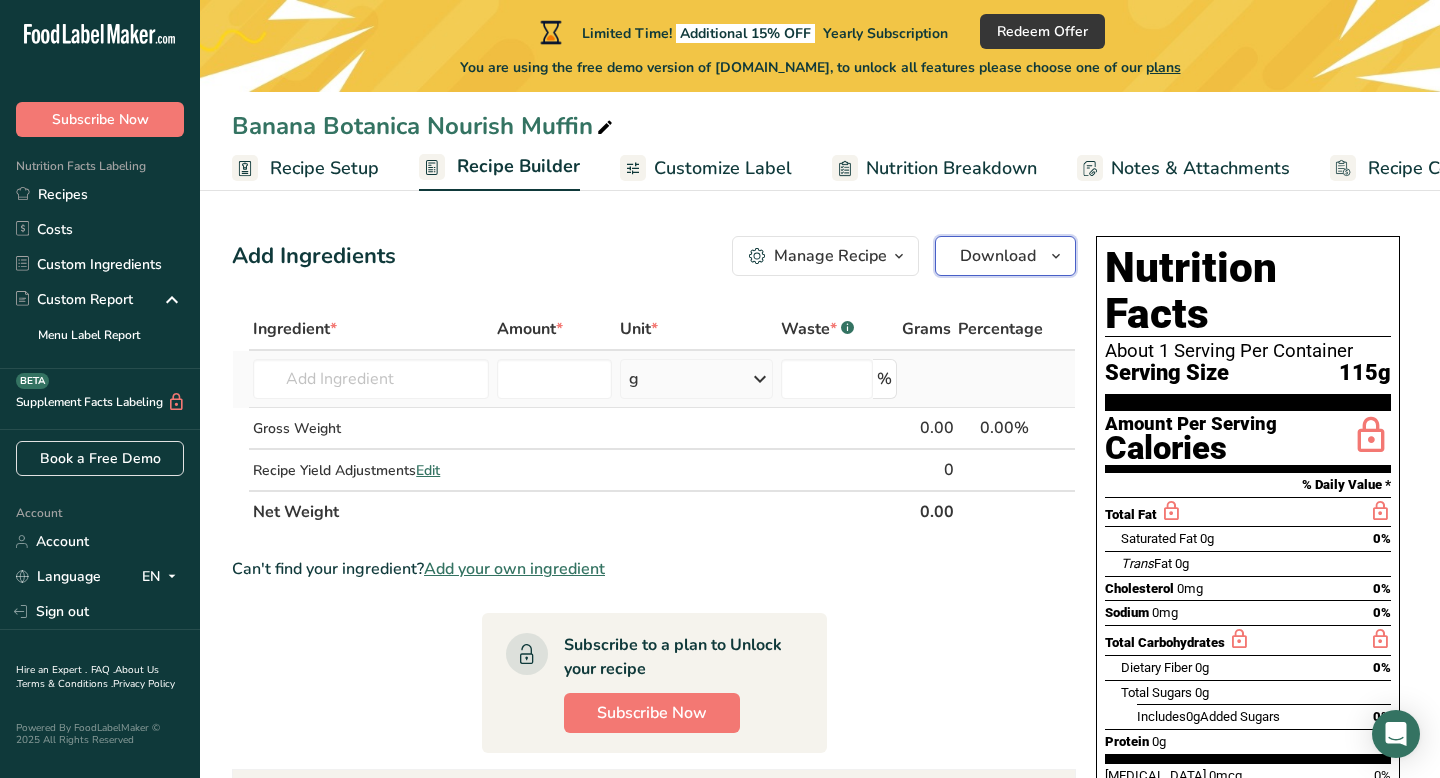 drag, startPoint x: 1010, startPoint y: 254, endPoint x: 673, endPoint y: 386, distance: 361.92957 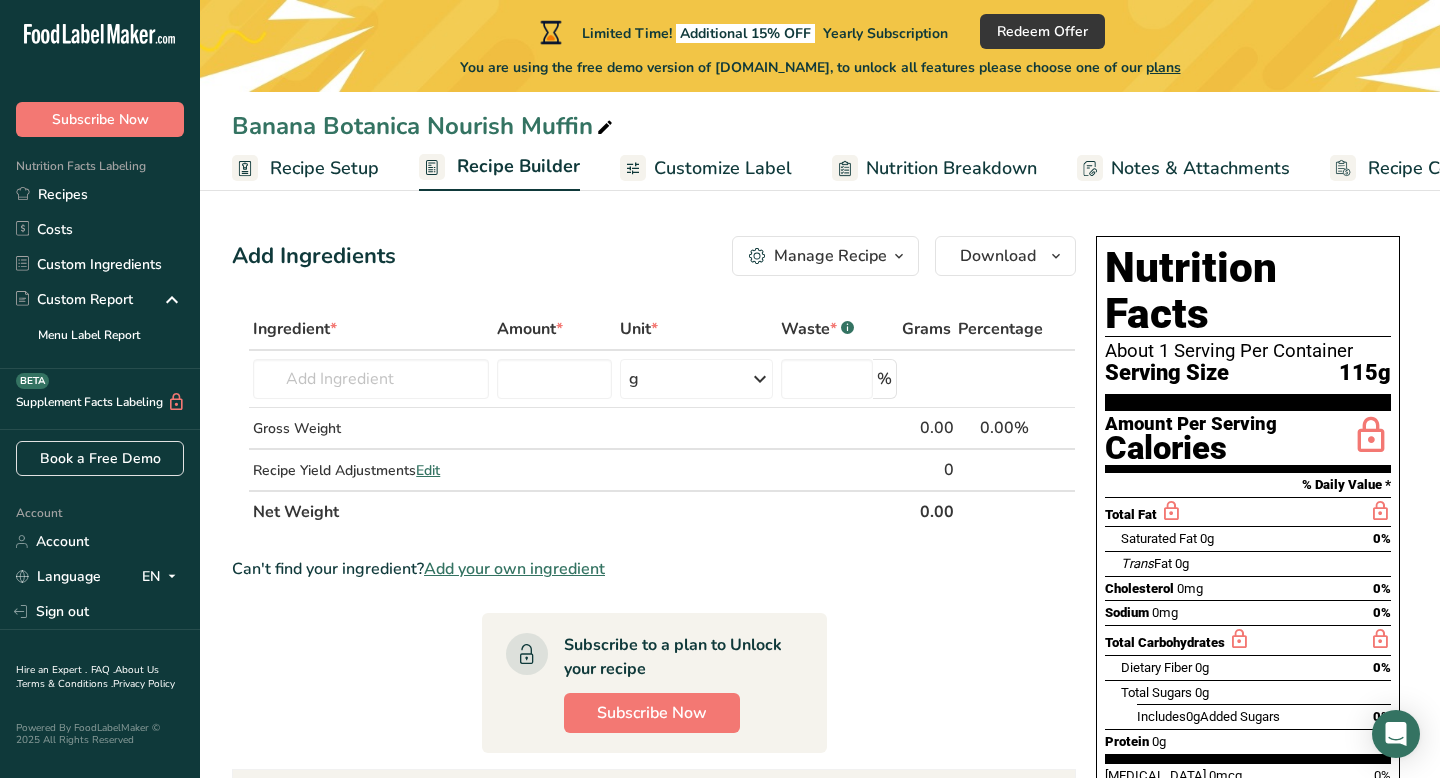 click on "Manage Recipe" at bounding box center [830, 256] 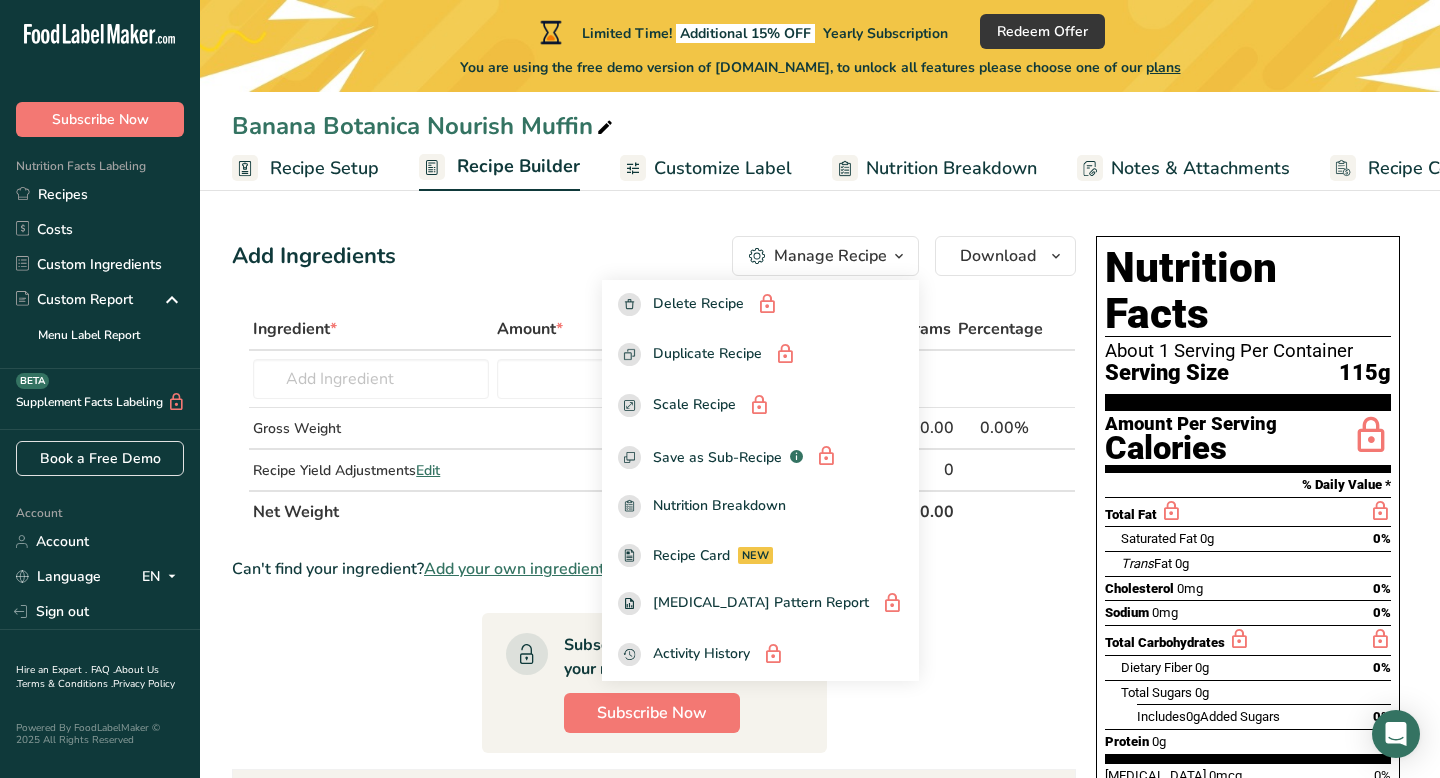 click on "Add Ingredients
Manage Recipe         Delete Recipe             Duplicate Recipe               Scale Recipe               Save as Sub-Recipe   .a-a{fill:#347362;}.b-a{fill:#fff;}                                 Nutrition Breakdown                 Recipe Card
NEW
[MEDICAL_DATA] Pattern Report             Activity History
Download
Choose your preferred label style
Standard FDA label
Standard FDA label
The most common format for nutrition facts labels in compliance with the FDA's typeface, style and requirements
Tabular FDA label
A label format compliant with the FDA regulations presented in a tabular (horizontal) display.
Linear FDA label
A simple linear display for small sized packages.
Simplified FDA label" at bounding box center [654, 256] 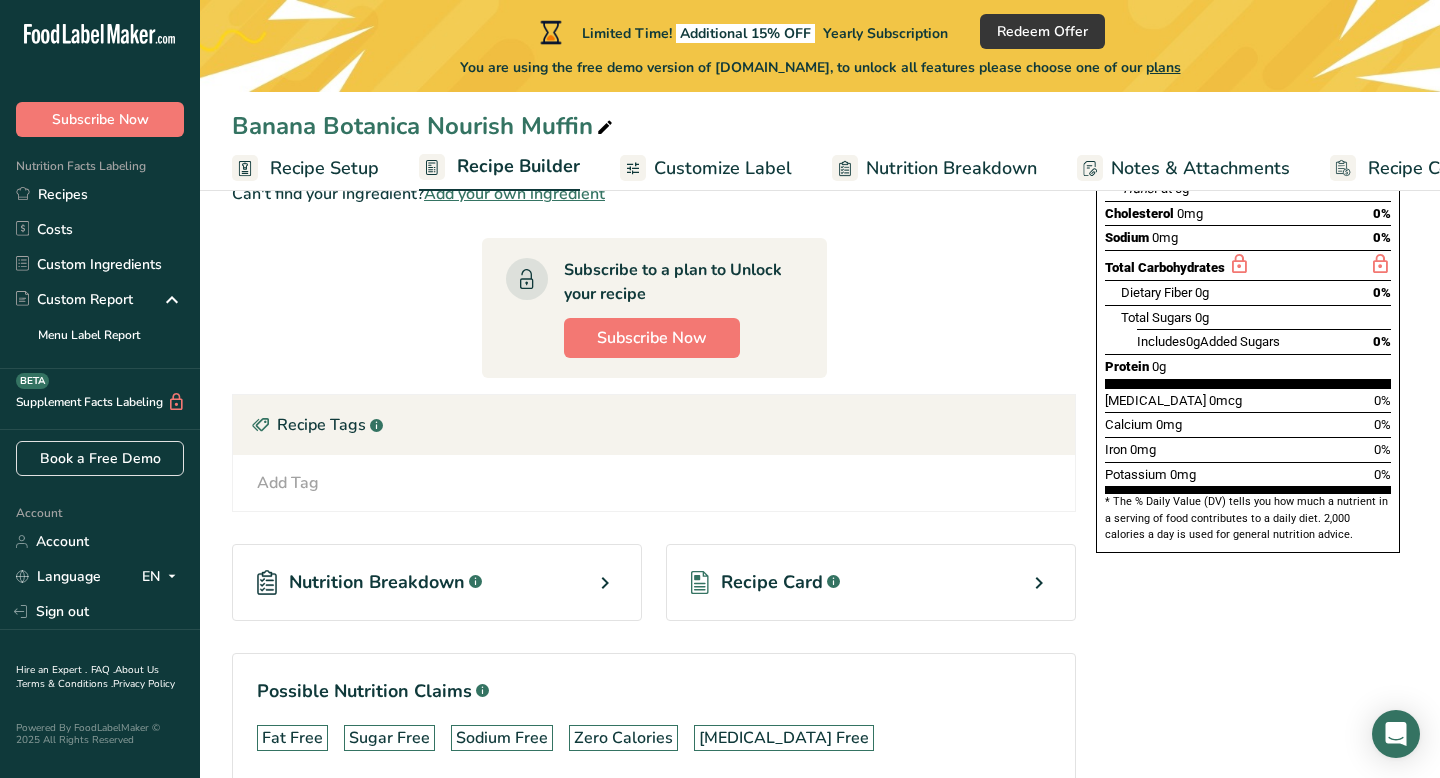 scroll, scrollTop: 477, scrollLeft: 0, axis: vertical 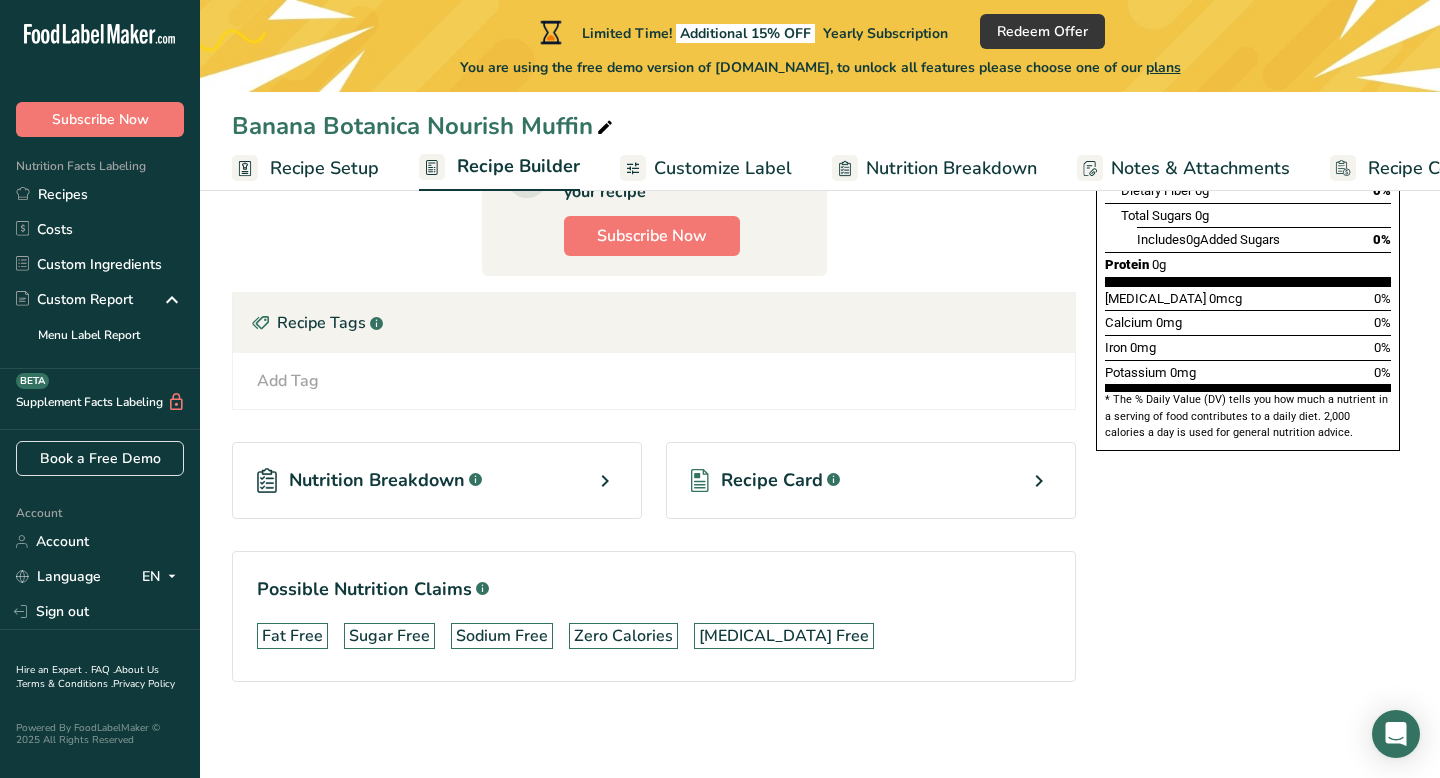 click on ".a-a{fill:#347362;}.b-a{fill:#fff;}" at bounding box center (831, 481) 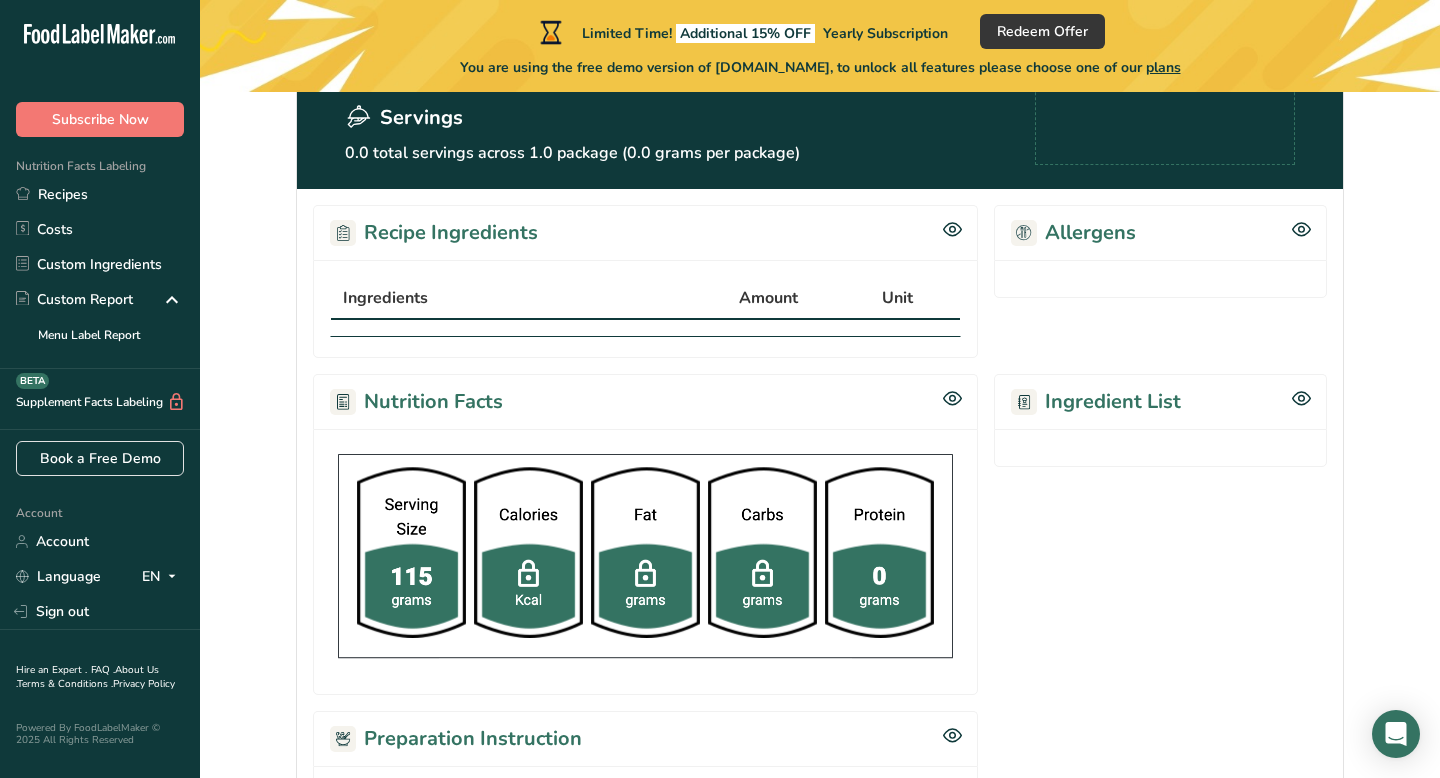 scroll, scrollTop: 291, scrollLeft: 0, axis: vertical 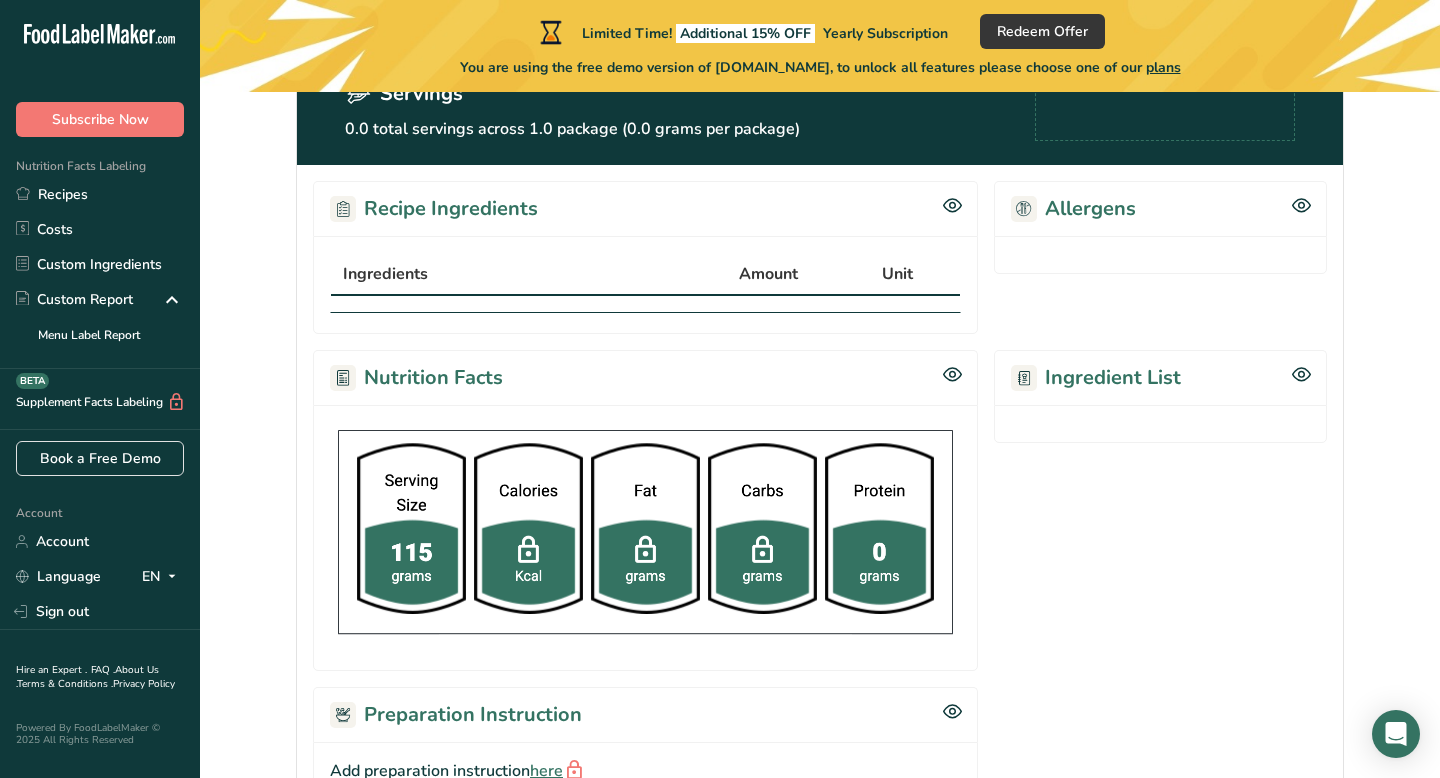 click on "Ingredient List" at bounding box center (1096, 378) 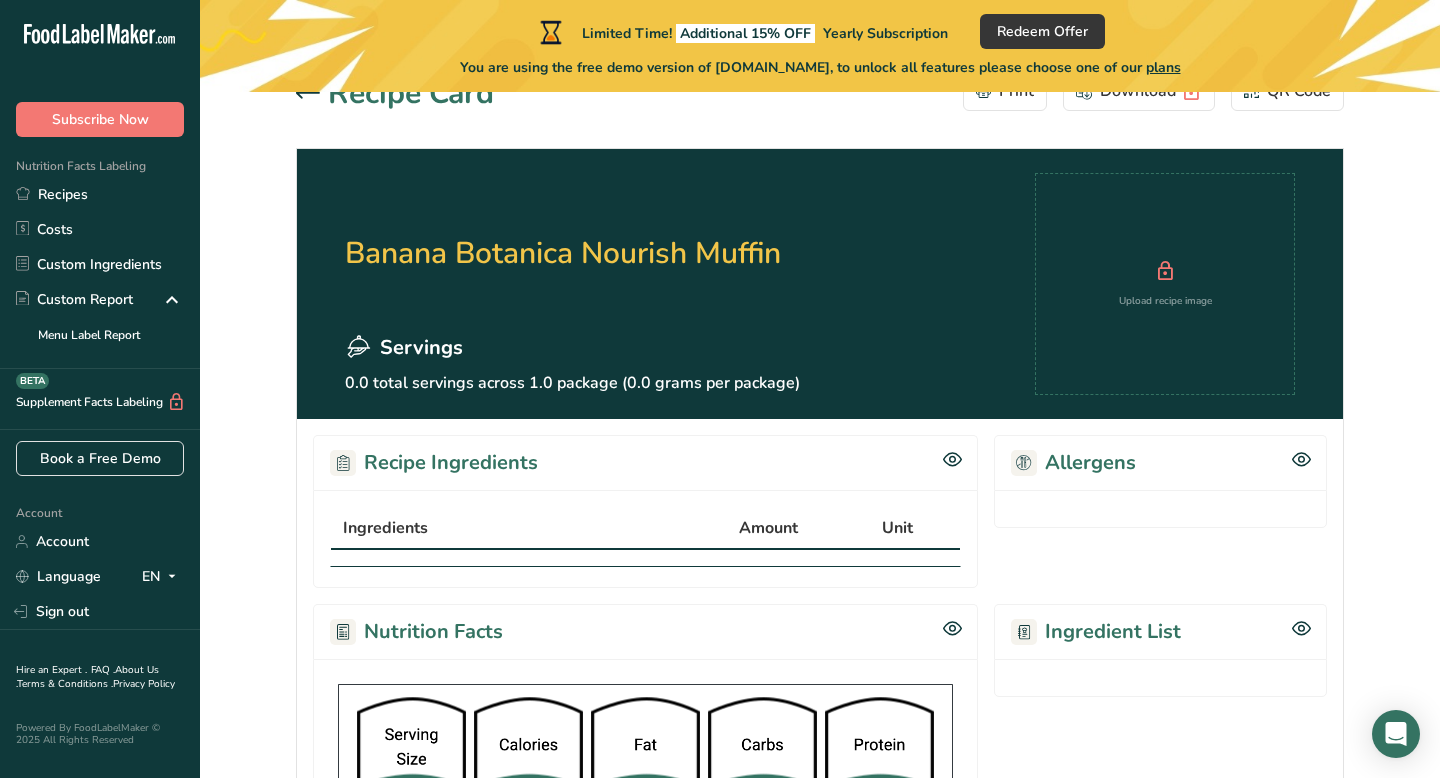 scroll, scrollTop: 0, scrollLeft: 0, axis: both 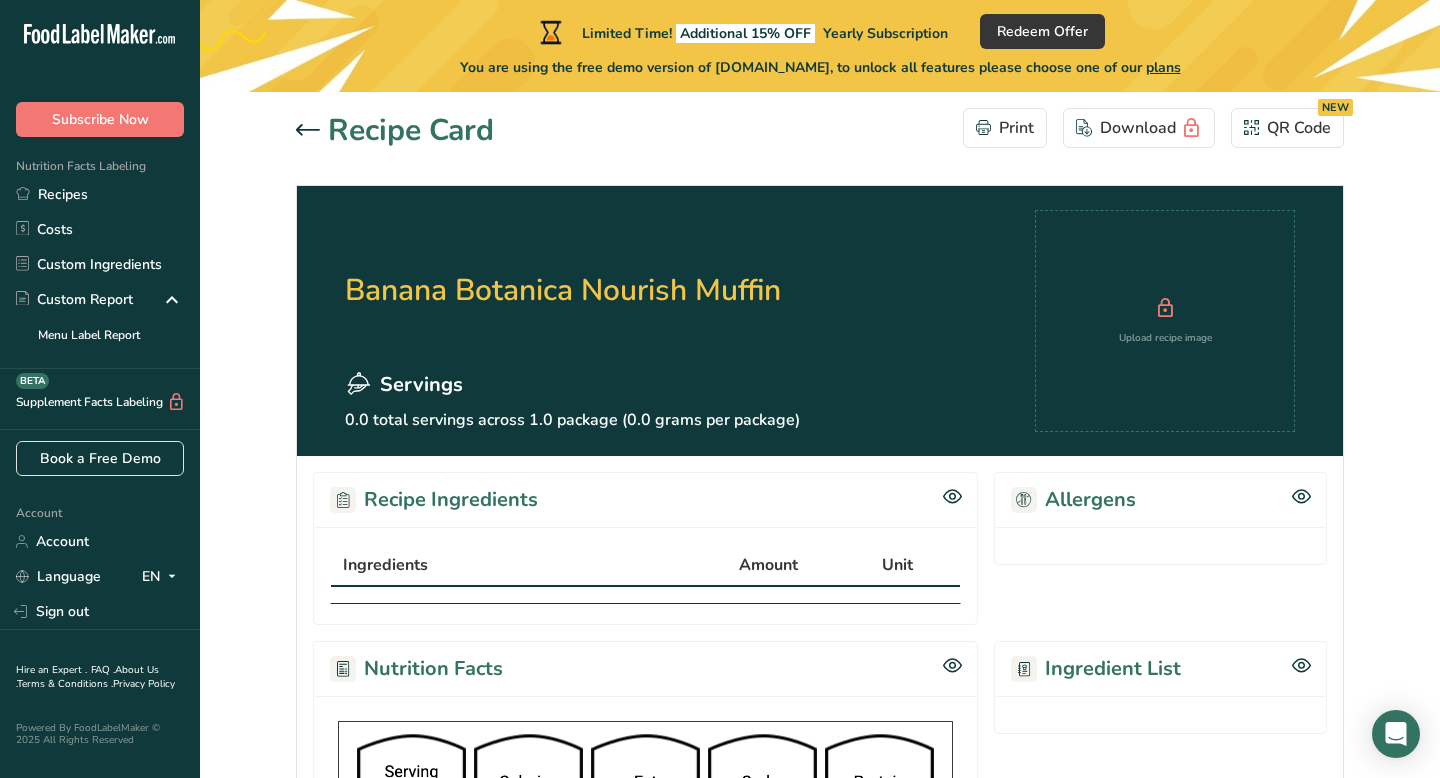 click 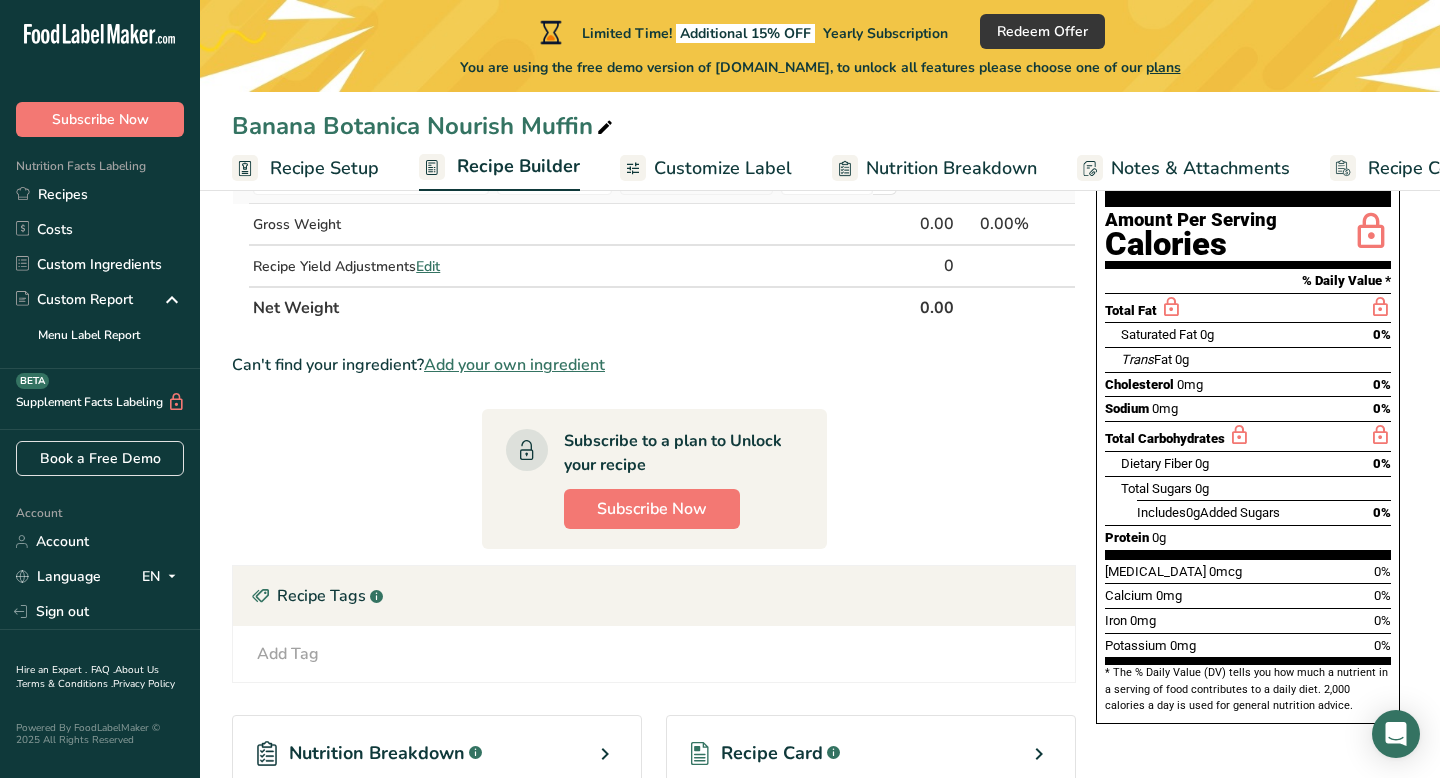 scroll, scrollTop: 217, scrollLeft: 0, axis: vertical 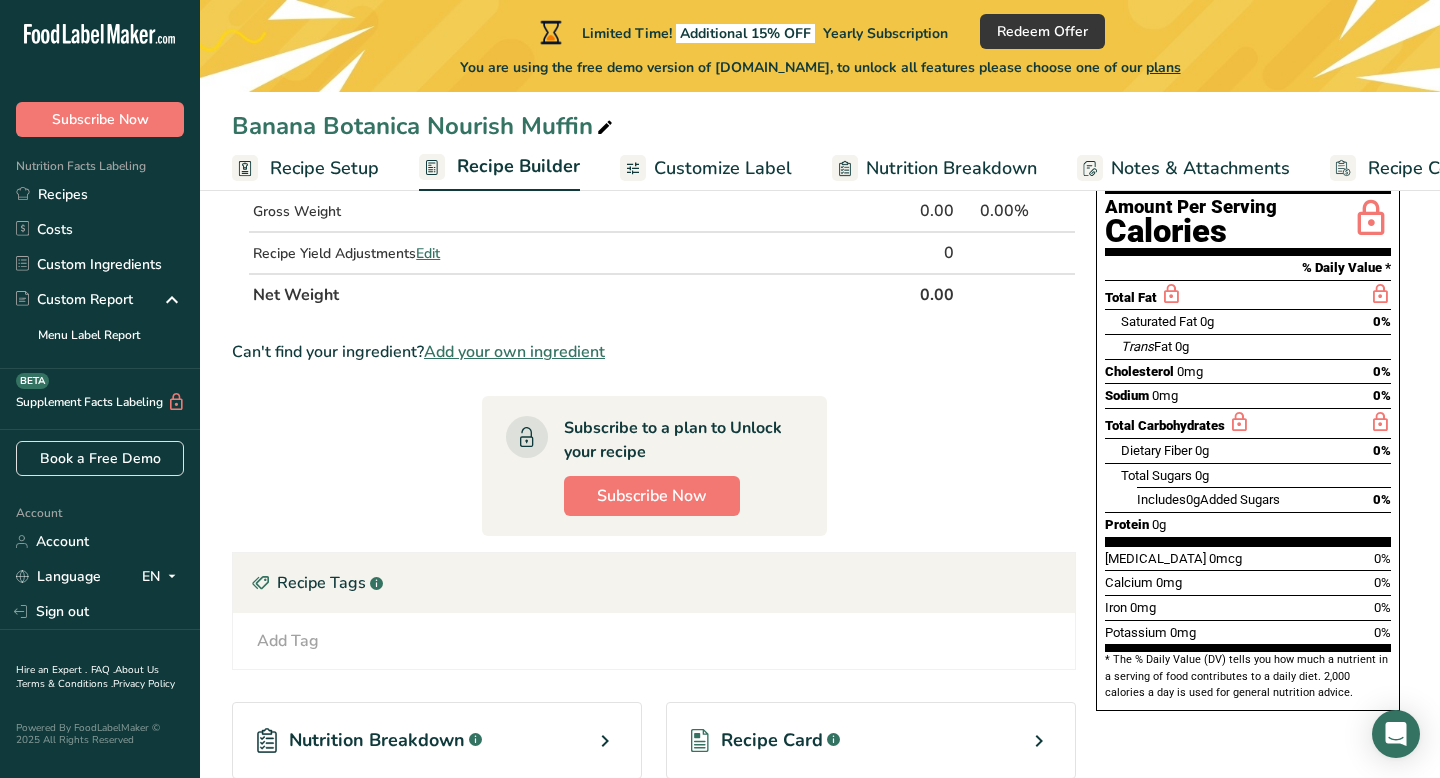 click on "Add your own ingredient" at bounding box center (514, 352) 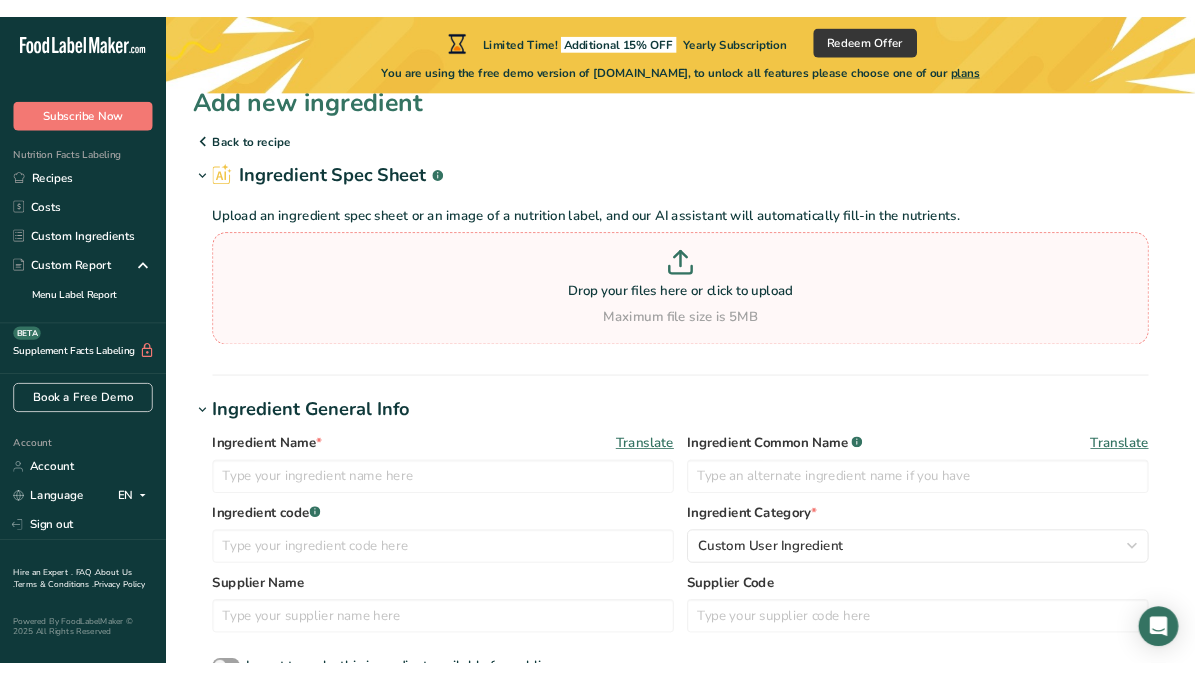 scroll, scrollTop: 30, scrollLeft: 0, axis: vertical 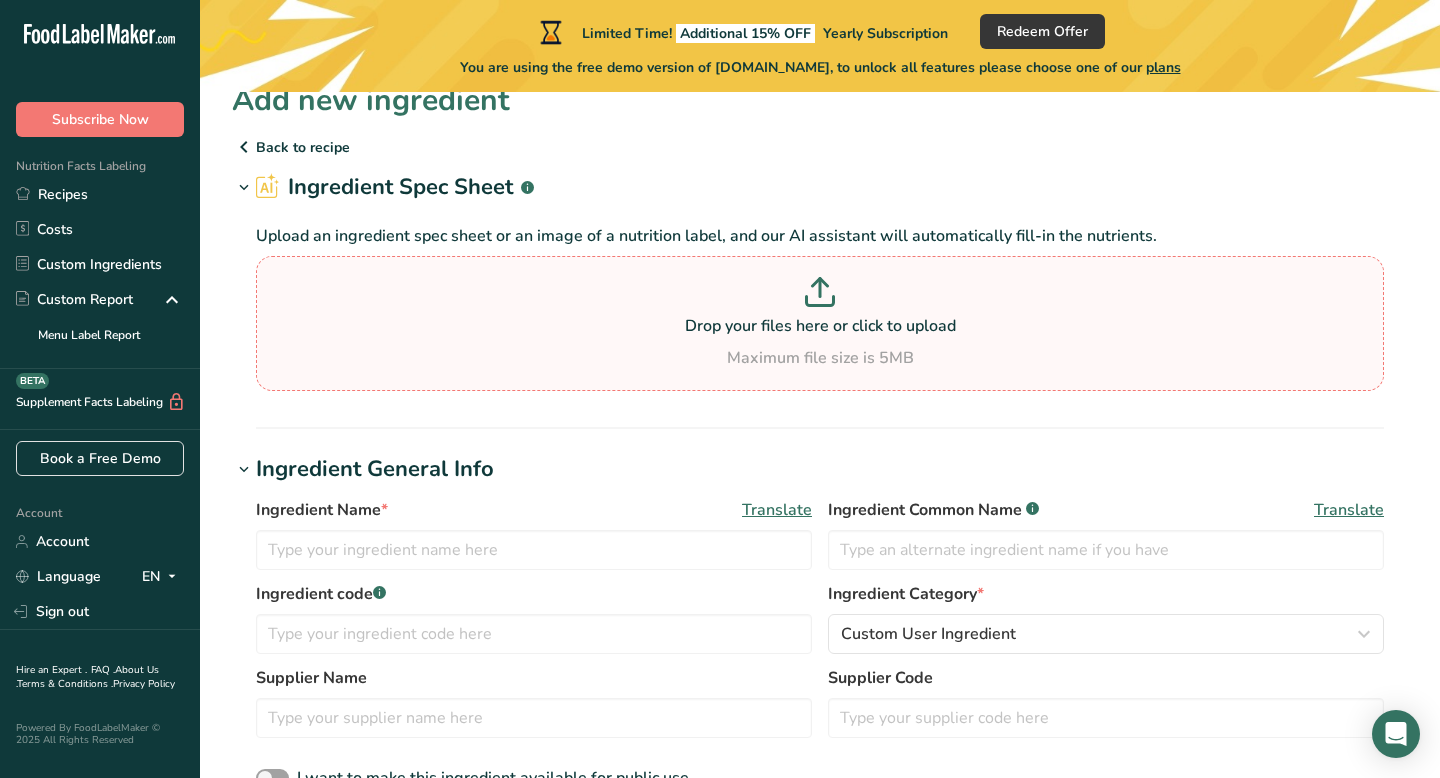click on "Maximum file size is 5MB" at bounding box center (820, 358) 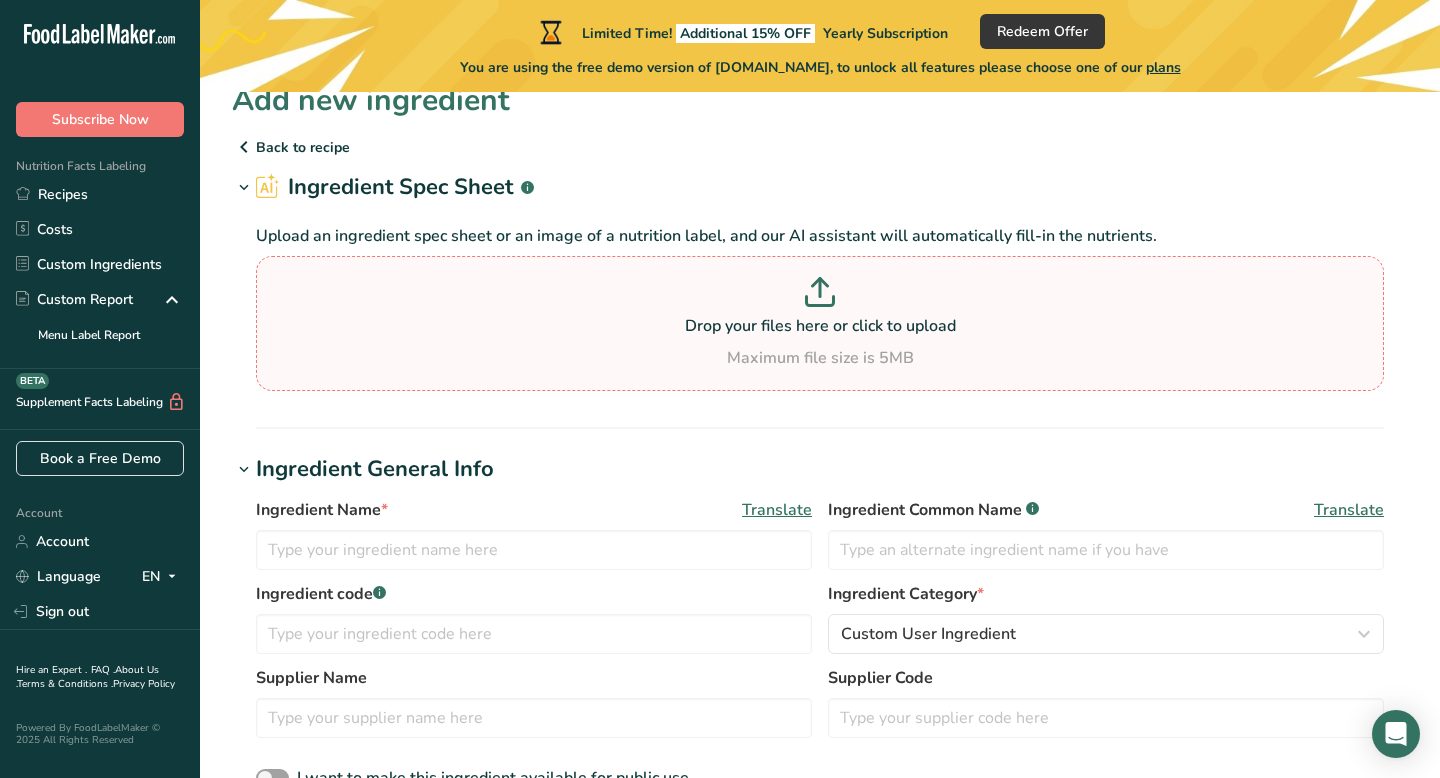type on "C:\fakepath\Recipee.docx" 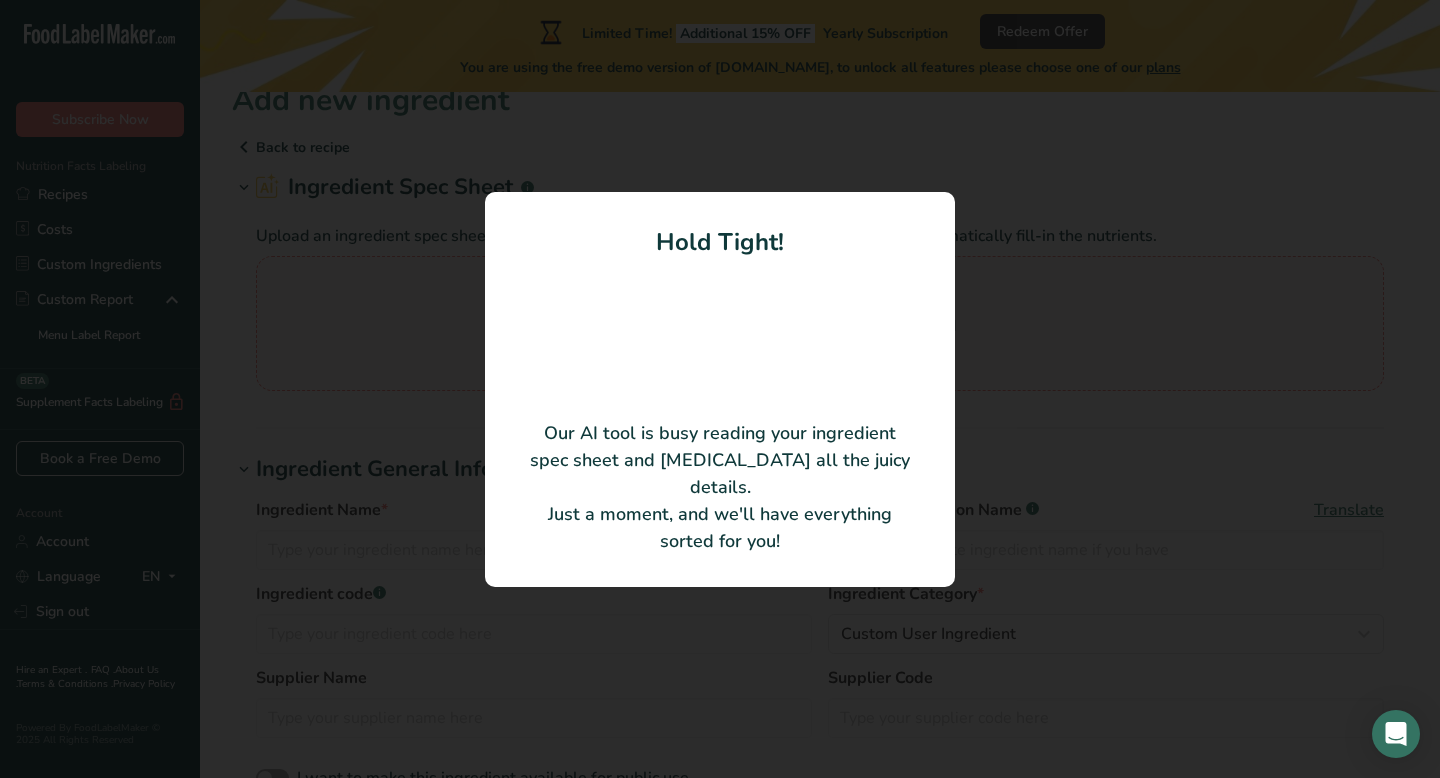 type 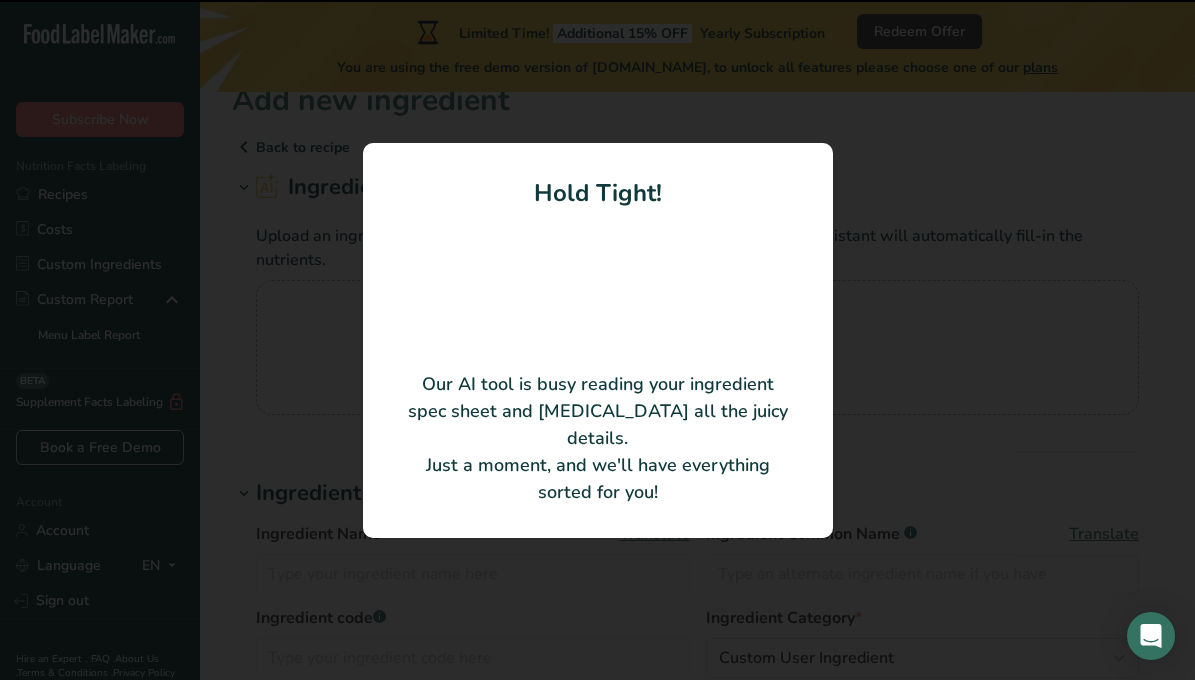 type on "Ripe bananas" 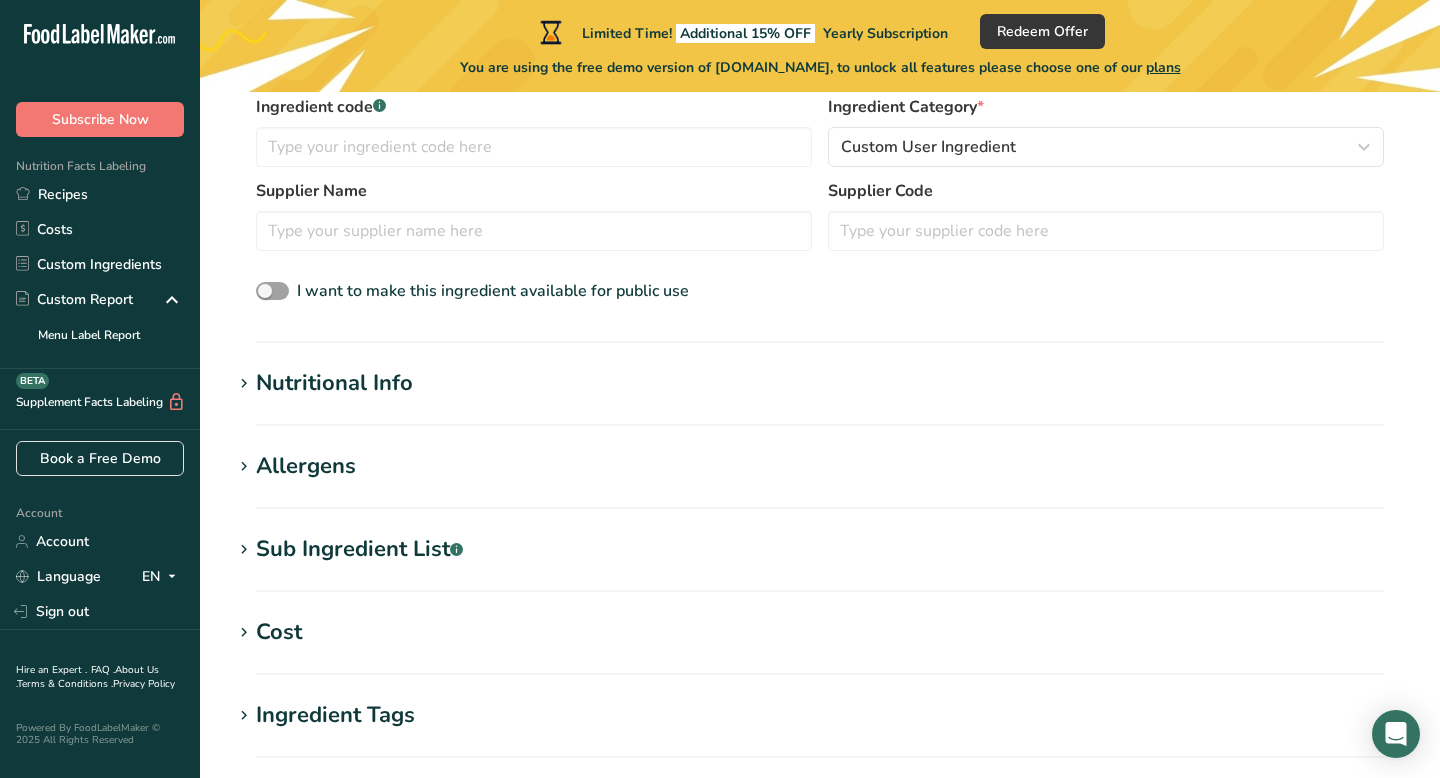 scroll, scrollTop: 422, scrollLeft: 0, axis: vertical 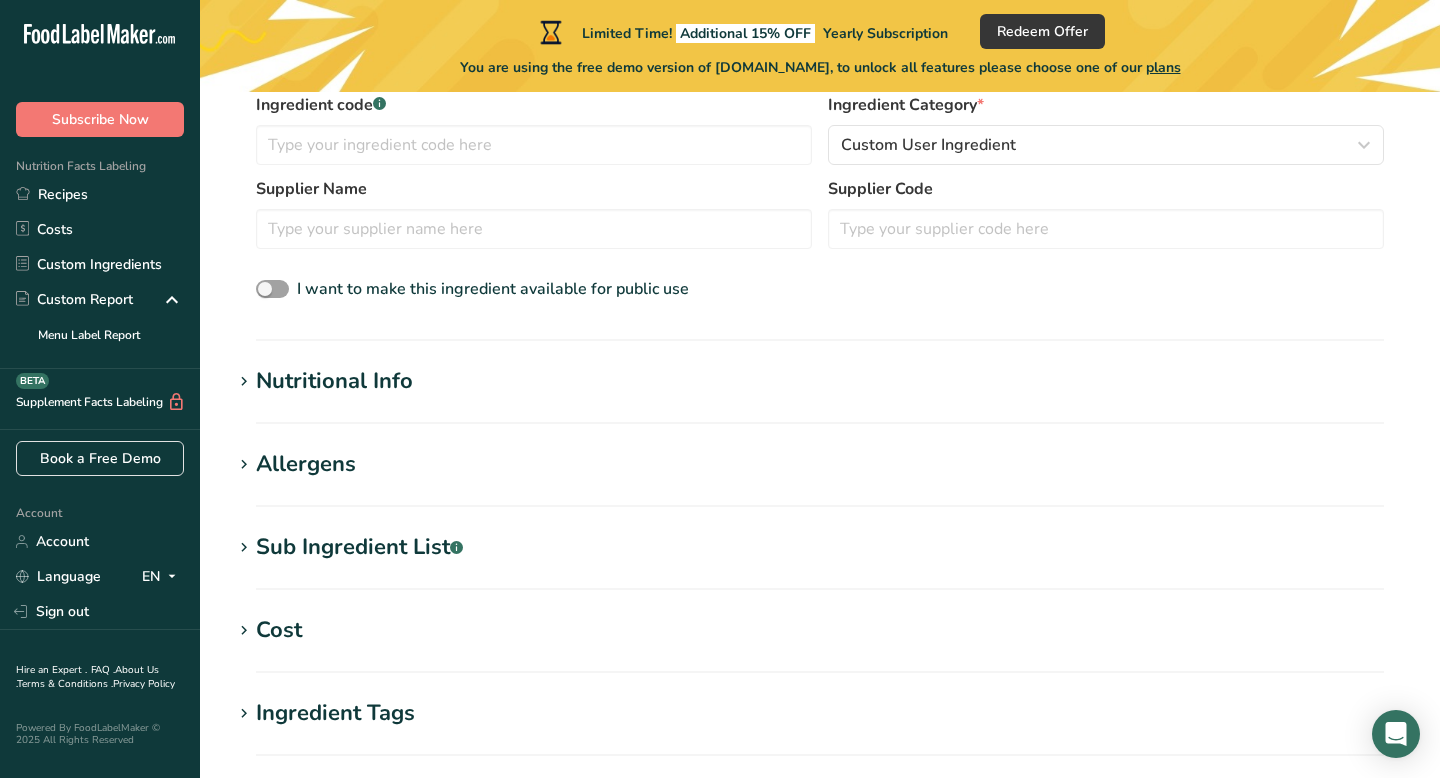 click on "Nutritional Info" at bounding box center (334, 381) 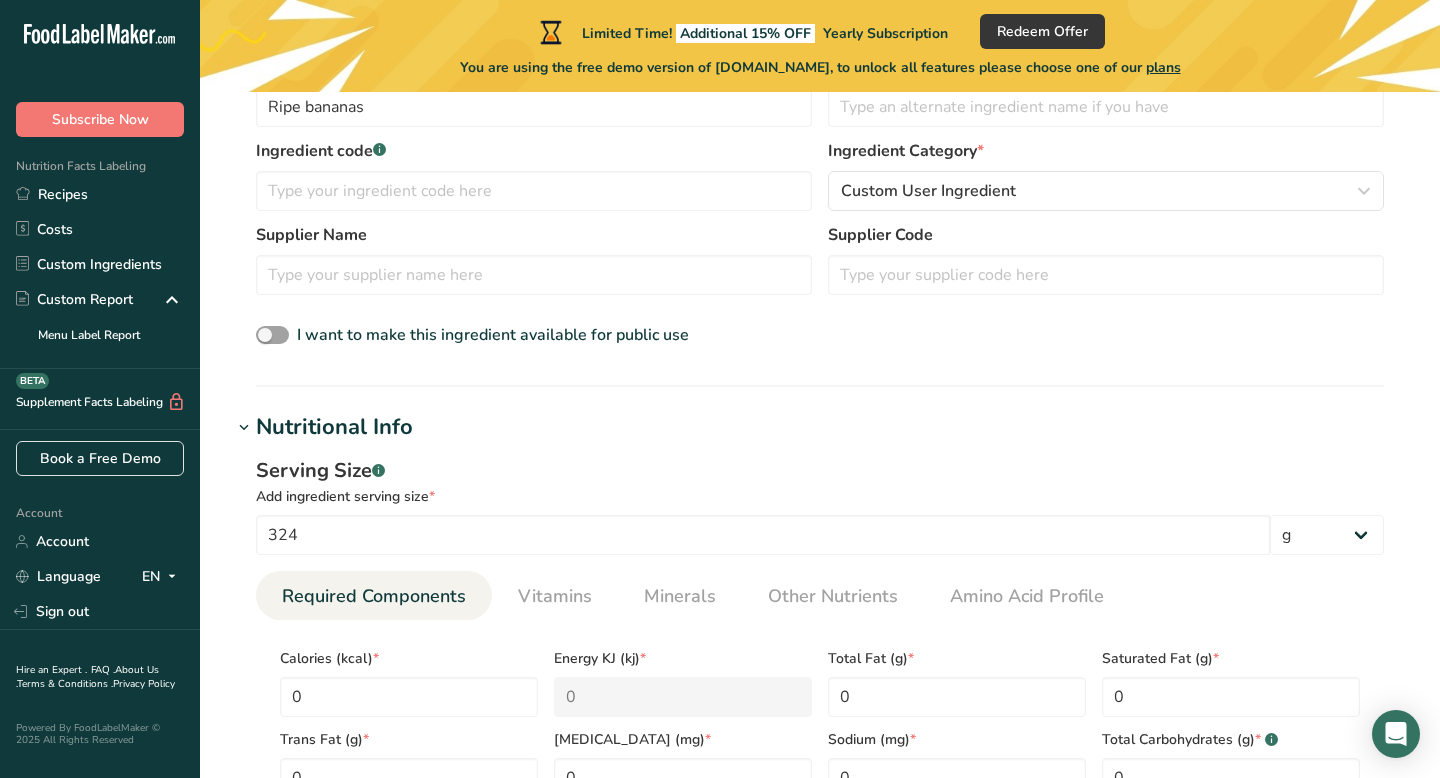 scroll, scrollTop: 354, scrollLeft: 0, axis: vertical 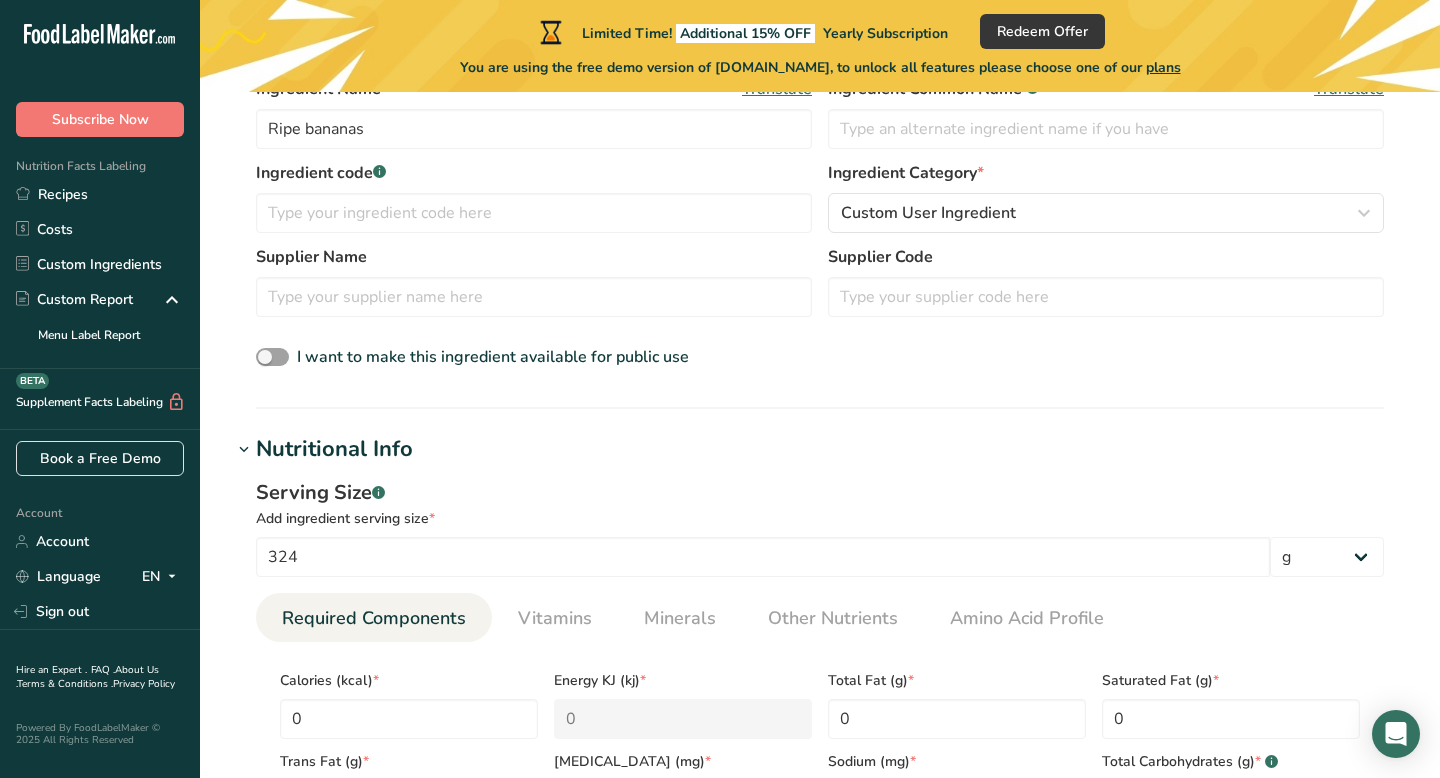 drag, startPoint x: 378, startPoint y: 389, endPoint x: 346, endPoint y: 444, distance: 63.631752 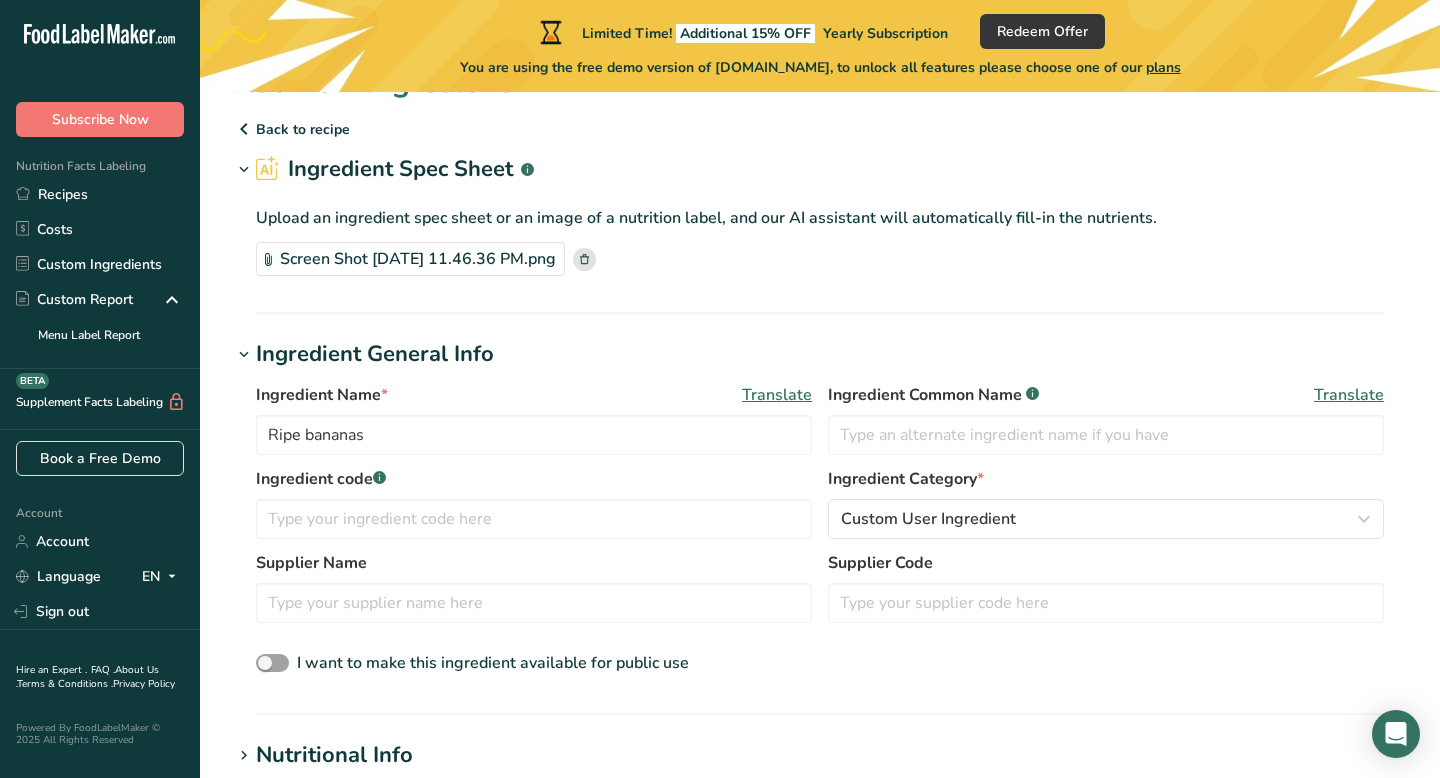 scroll, scrollTop: 0, scrollLeft: 0, axis: both 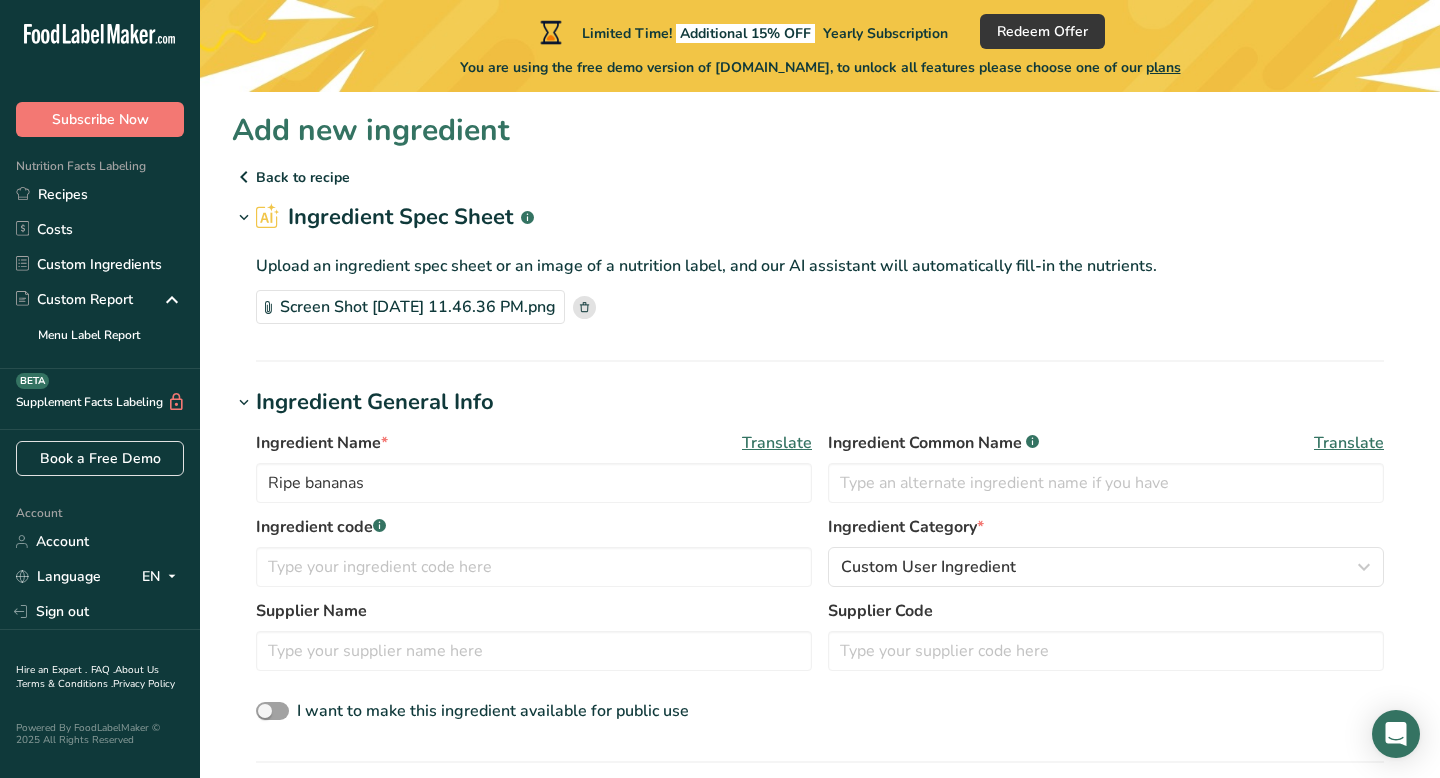 click on "Add new ingredient
Back to recipe
Ingredient Spec Sheet
.a-a{fill:#347362;}.b-a{fill:#fff;}
Upload an ingredient spec sheet or an image of a nutrition label, and our AI assistant will automatically fill-in the nutrients.
Screen Shot [DATE] 11.46.36 PM.png
Hold Tight!
Our AI tool is busy reading your ingredient spec sheet and [MEDICAL_DATA] all the juicy details.
Just a moment, and we'll have everything sorted for you!
Ingredient General Info
Ingredient Name *
Translate
Ripe bananas
Ingredient Common Name
.a-a{fill:#347362;}.b-a{fill:#fff;}
Translate
Ingredient code
.a-a{fill:#347362;}.b-a{fill:#fff;}
Ingredient Category *" at bounding box center [820, 807] 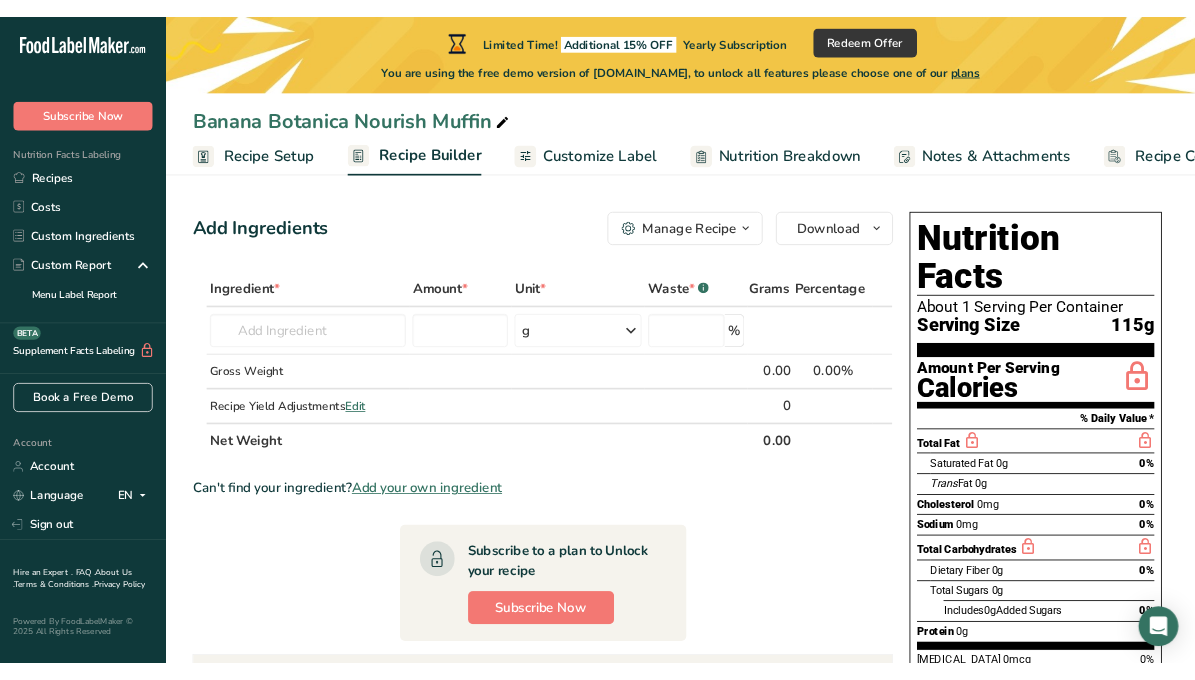 scroll, scrollTop: 0, scrollLeft: 0, axis: both 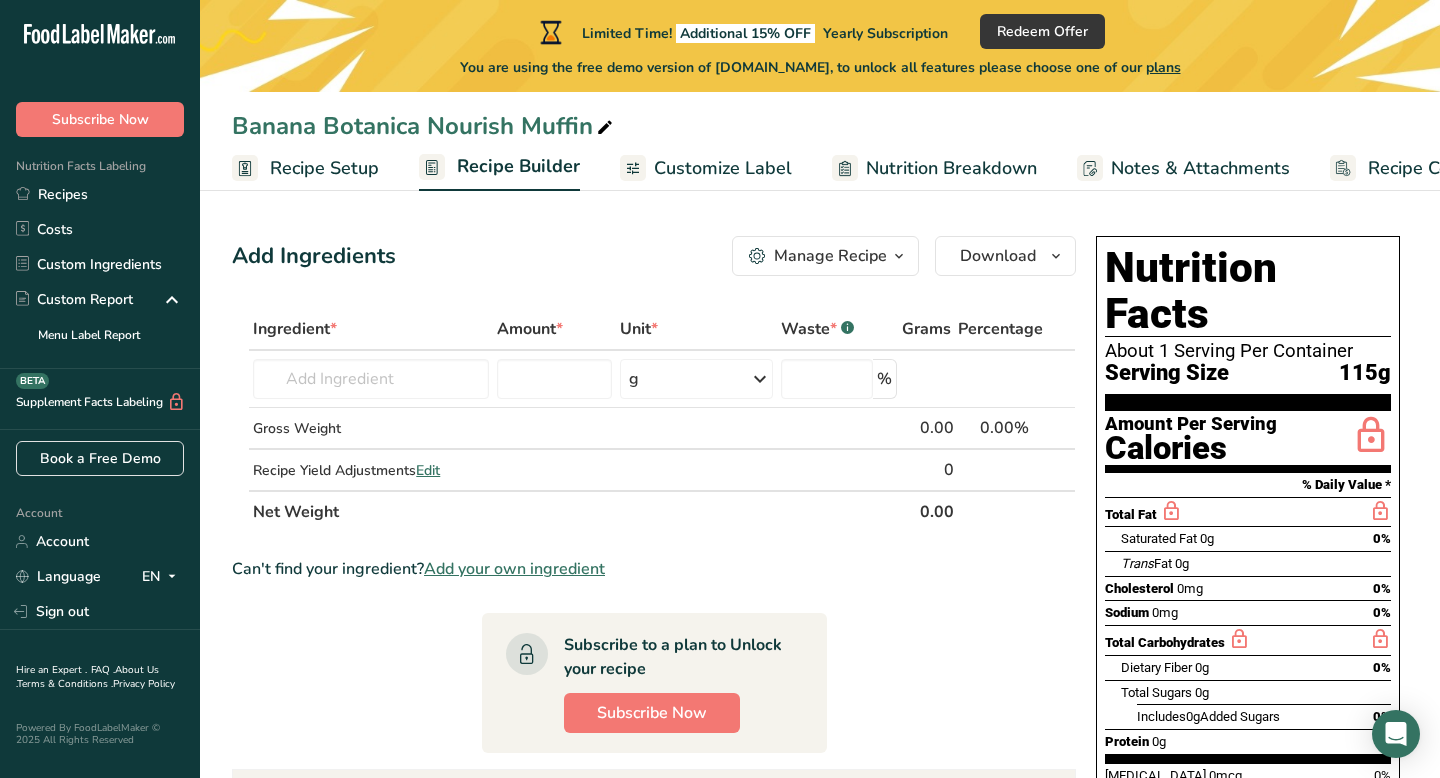 click on "Add your own ingredient" at bounding box center (514, 569) 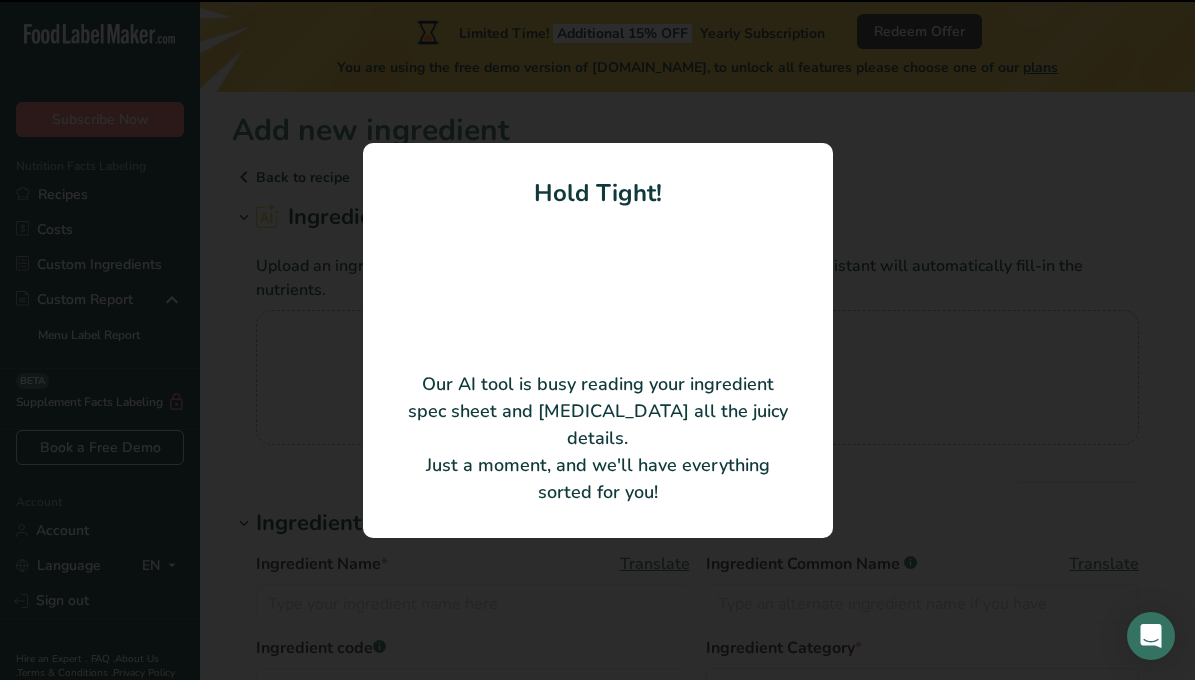 type 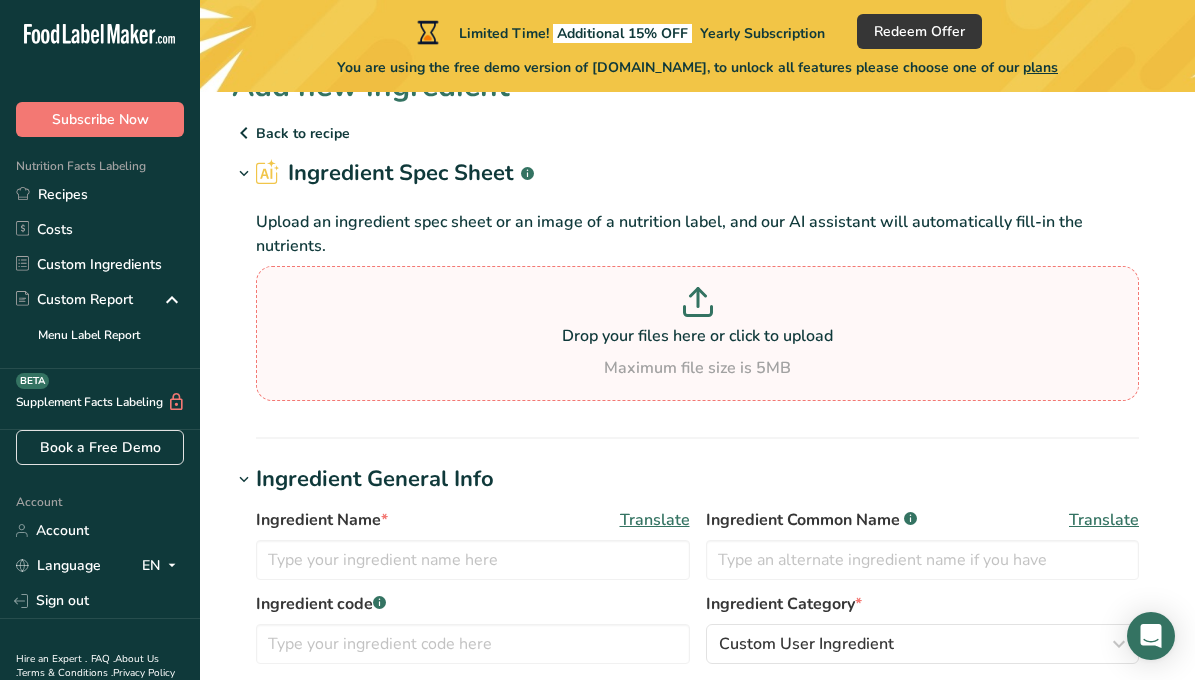 scroll, scrollTop: 41, scrollLeft: 0, axis: vertical 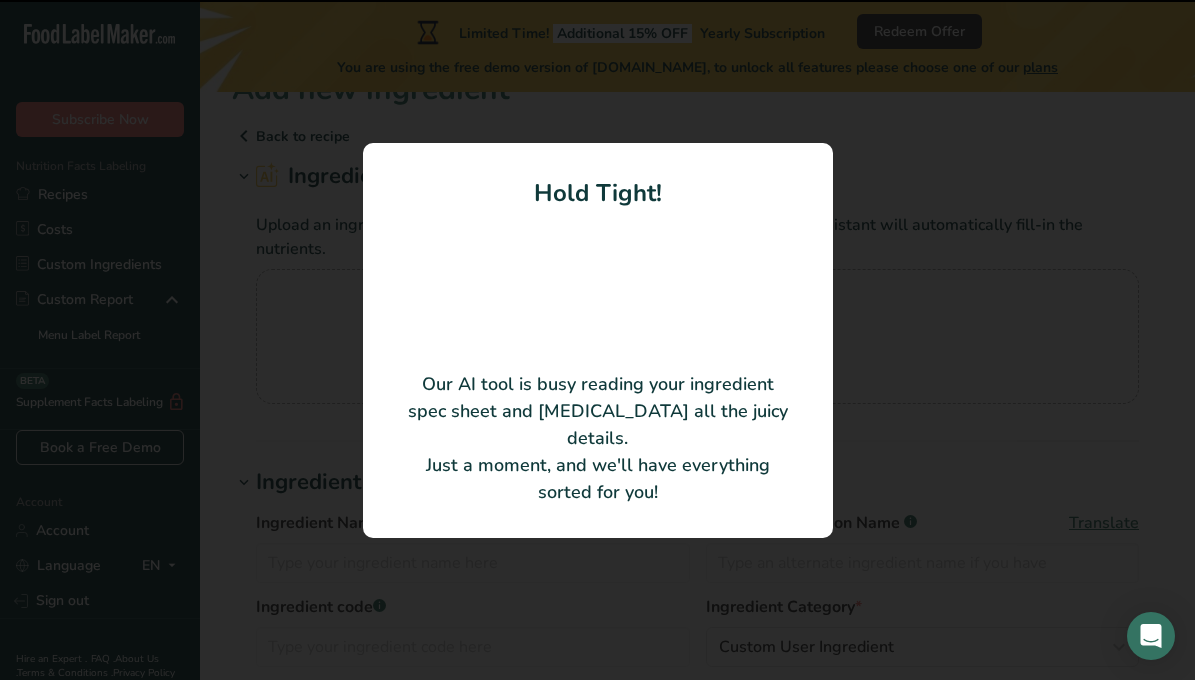 type on "Ripe bananas" 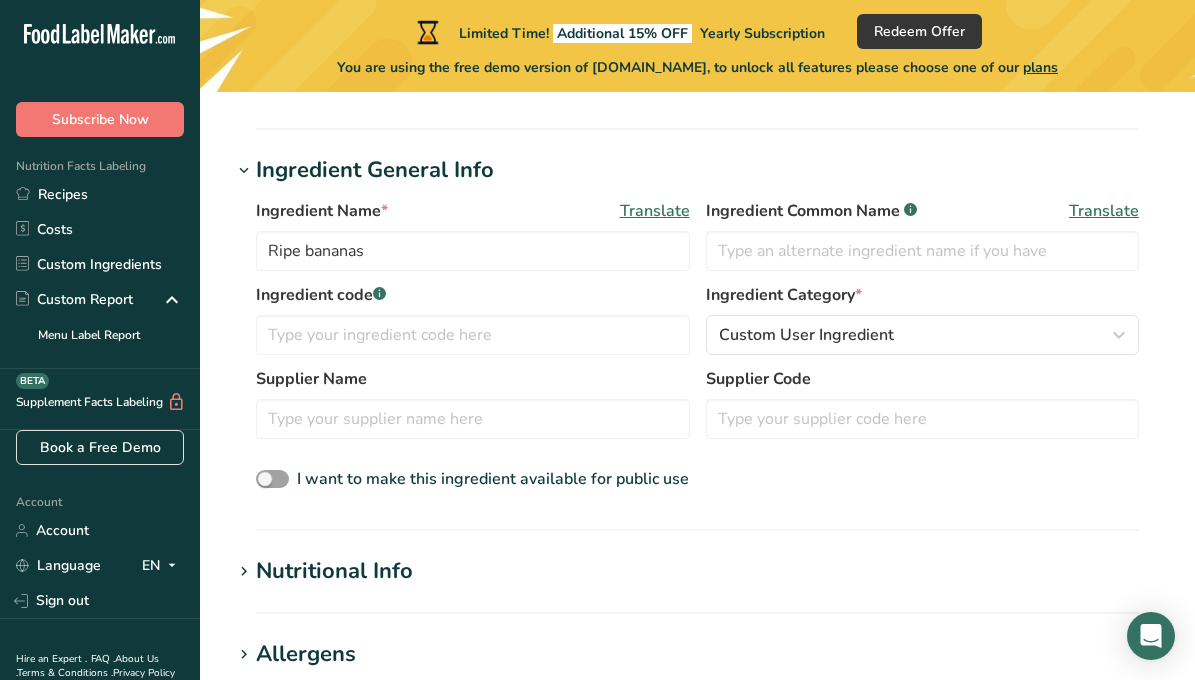 scroll, scrollTop: 368, scrollLeft: 0, axis: vertical 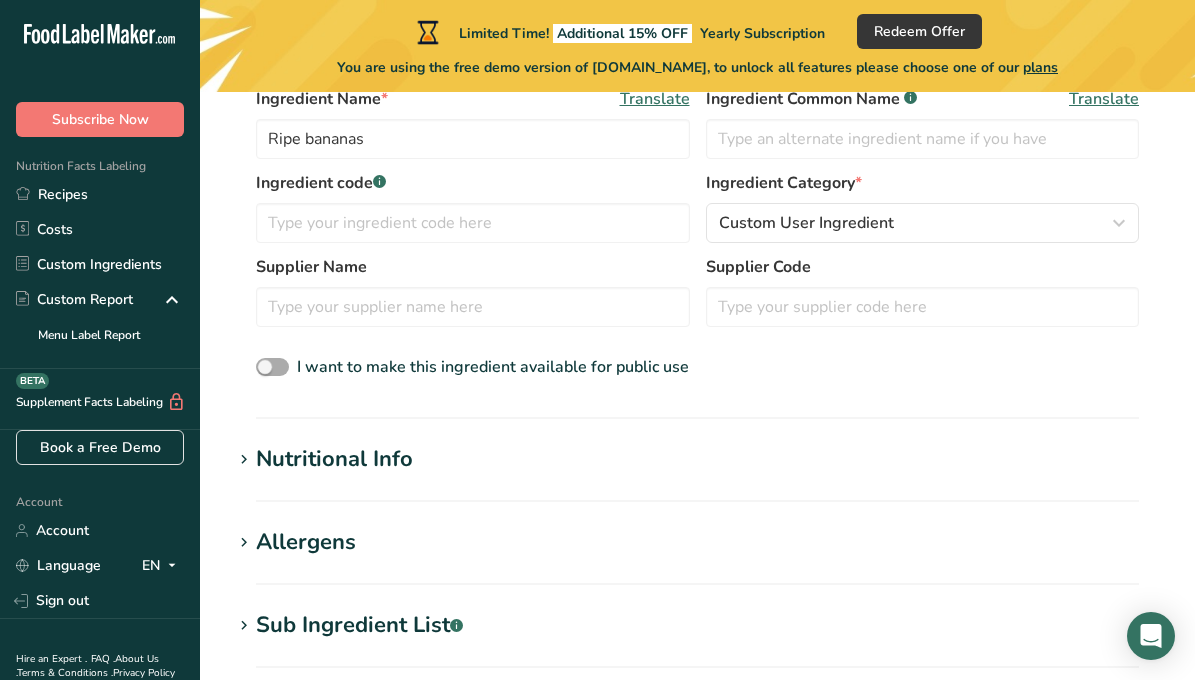 click at bounding box center [272, 367] 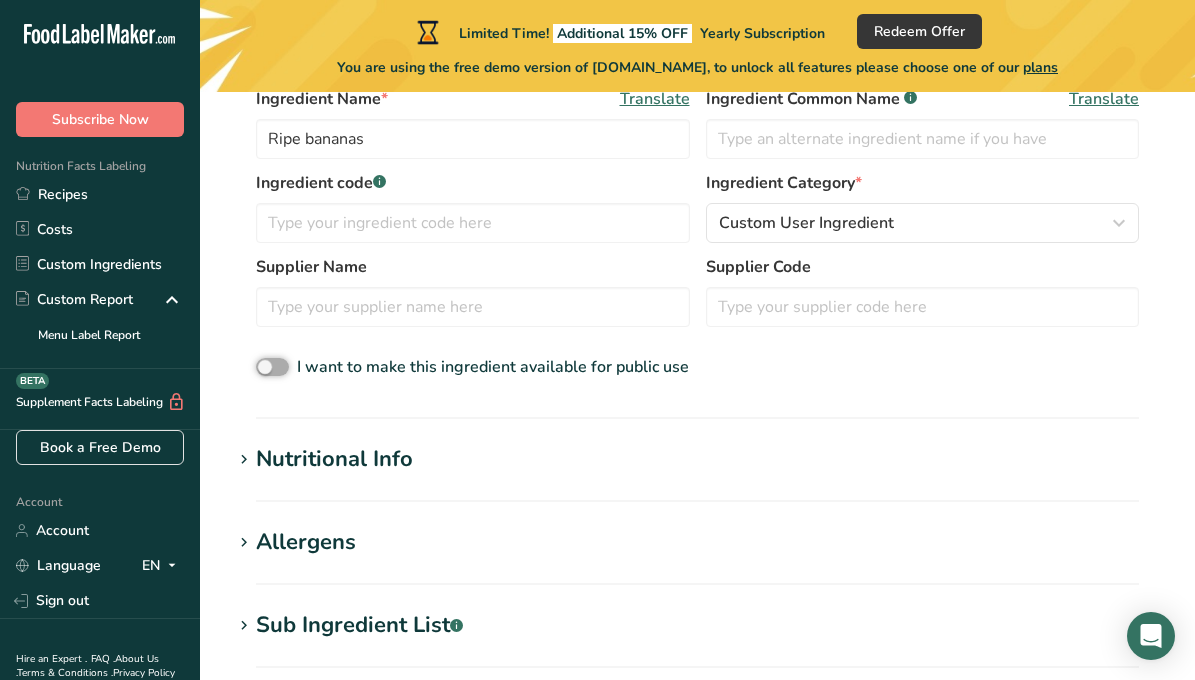 click on "I want to make this ingredient available for public use" at bounding box center (262, 367) 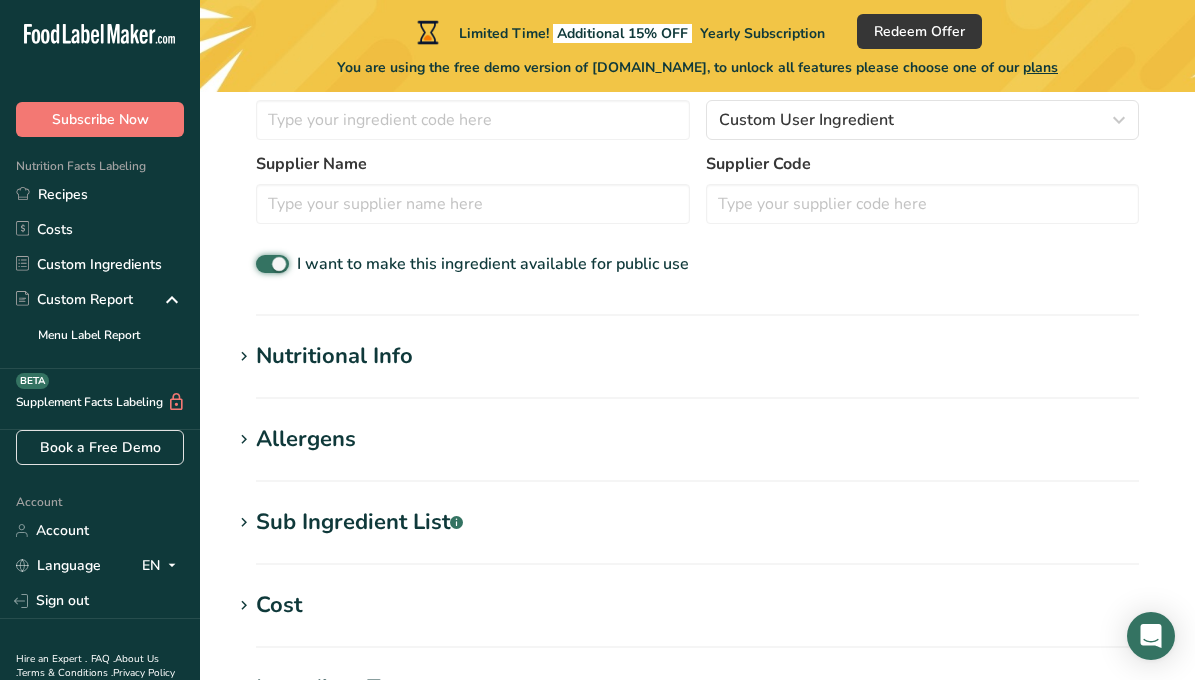 scroll, scrollTop: 484, scrollLeft: 0, axis: vertical 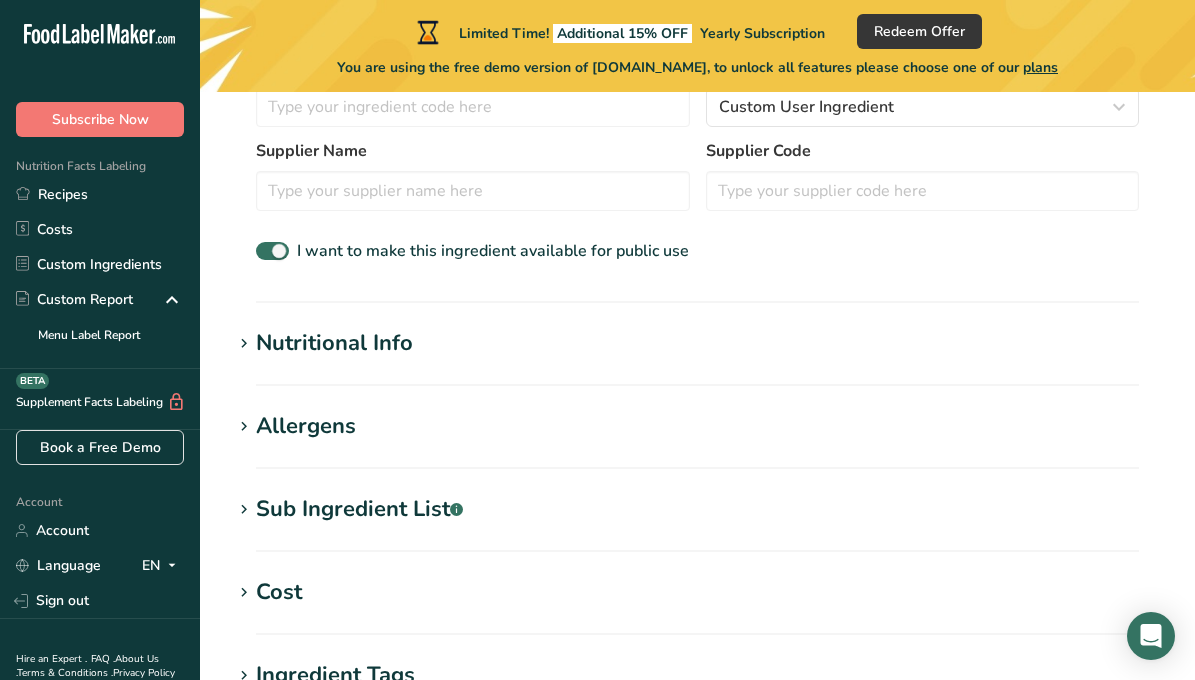 click at bounding box center (244, 344) 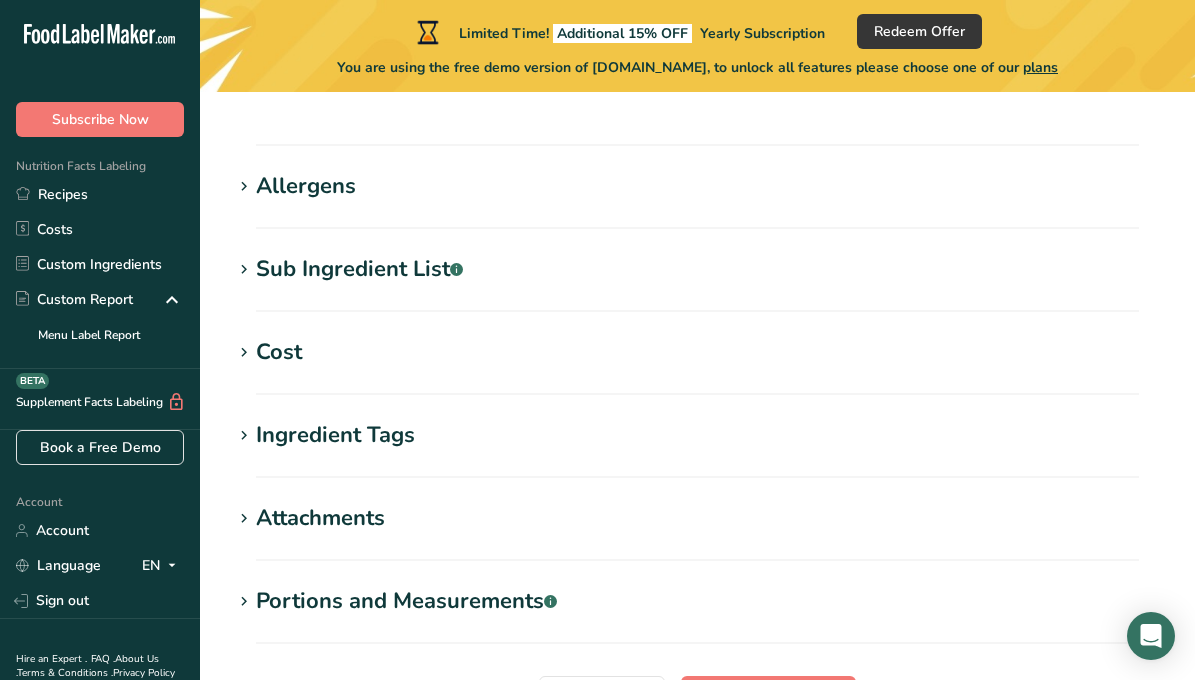 scroll, scrollTop: 1190, scrollLeft: 0, axis: vertical 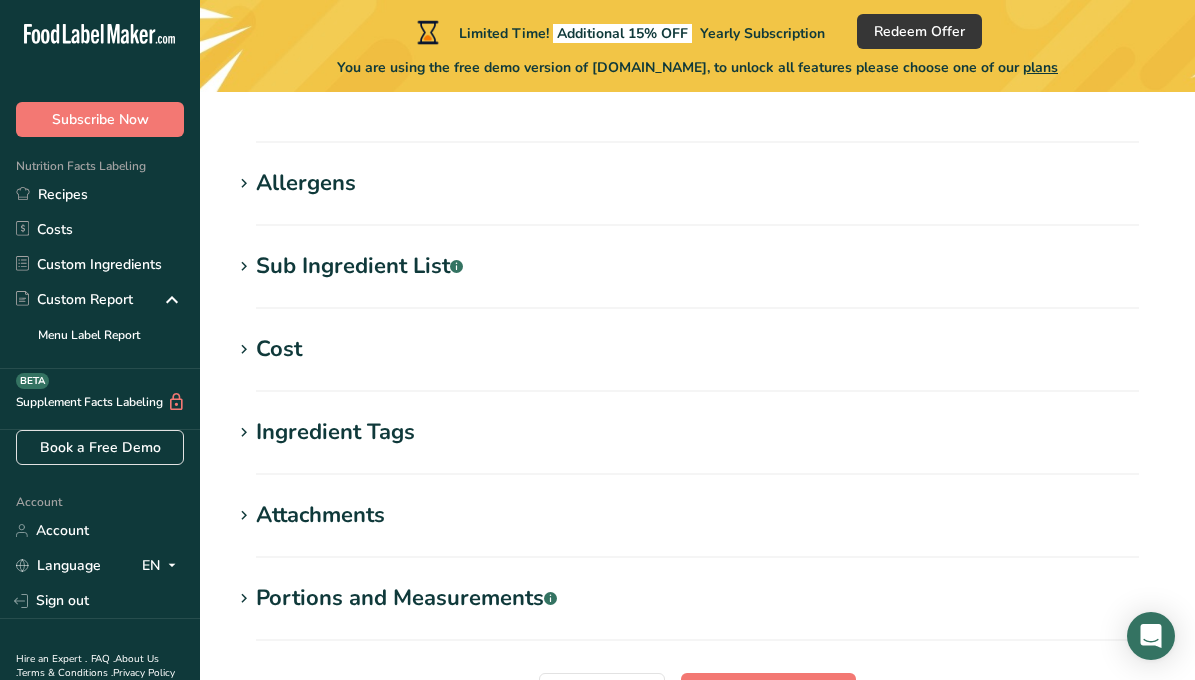 click on "Sub Ingredient List
.a-a{fill:#347362;}.b-a{fill:#fff;}" at bounding box center [359, 266] 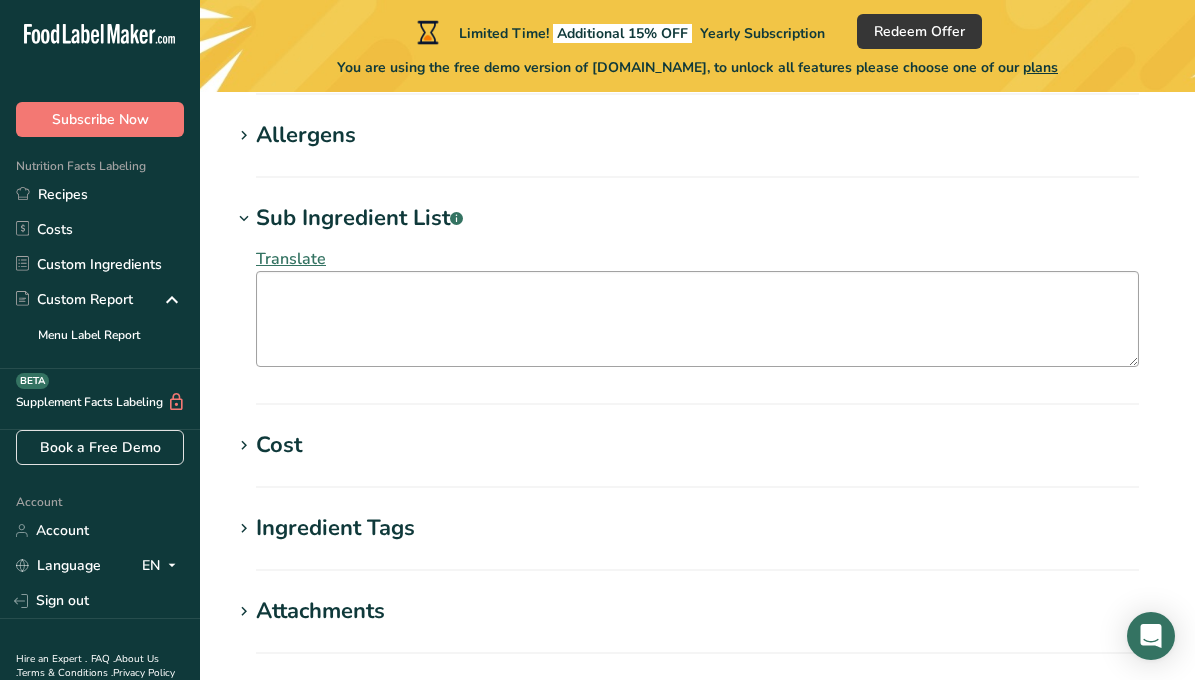 scroll, scrollTop: 1244, scrollLeft: 0, axis: vertical 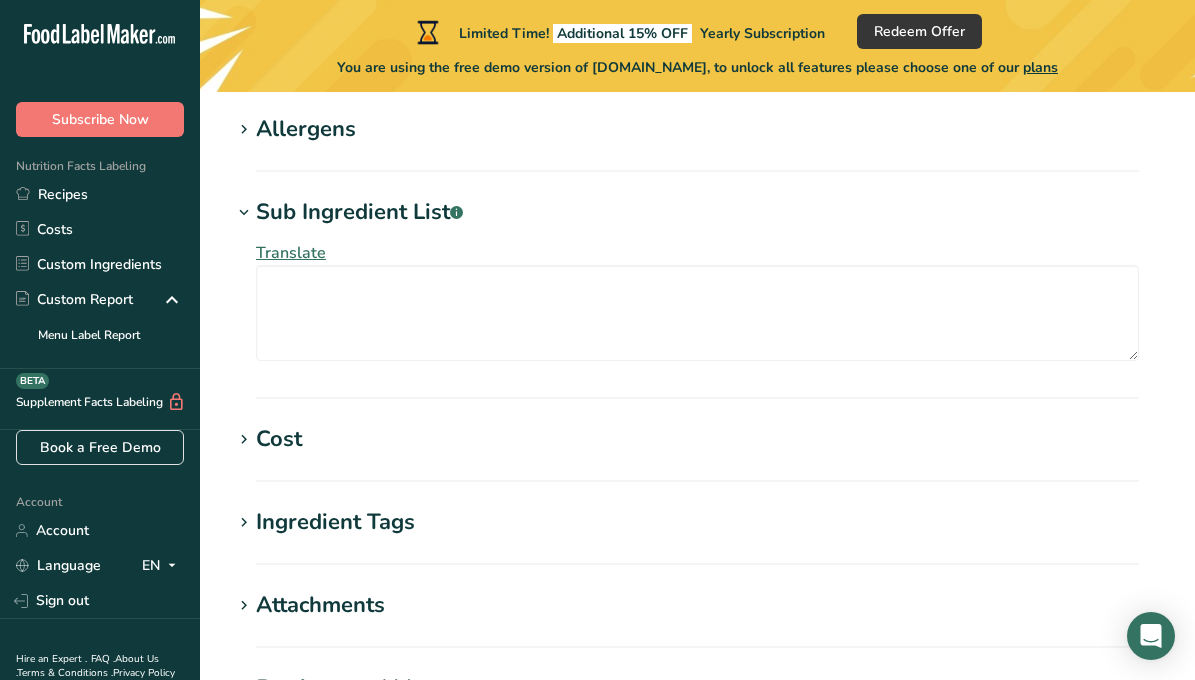 click on "Ingredient Tags" at bounding box center (335, 522) 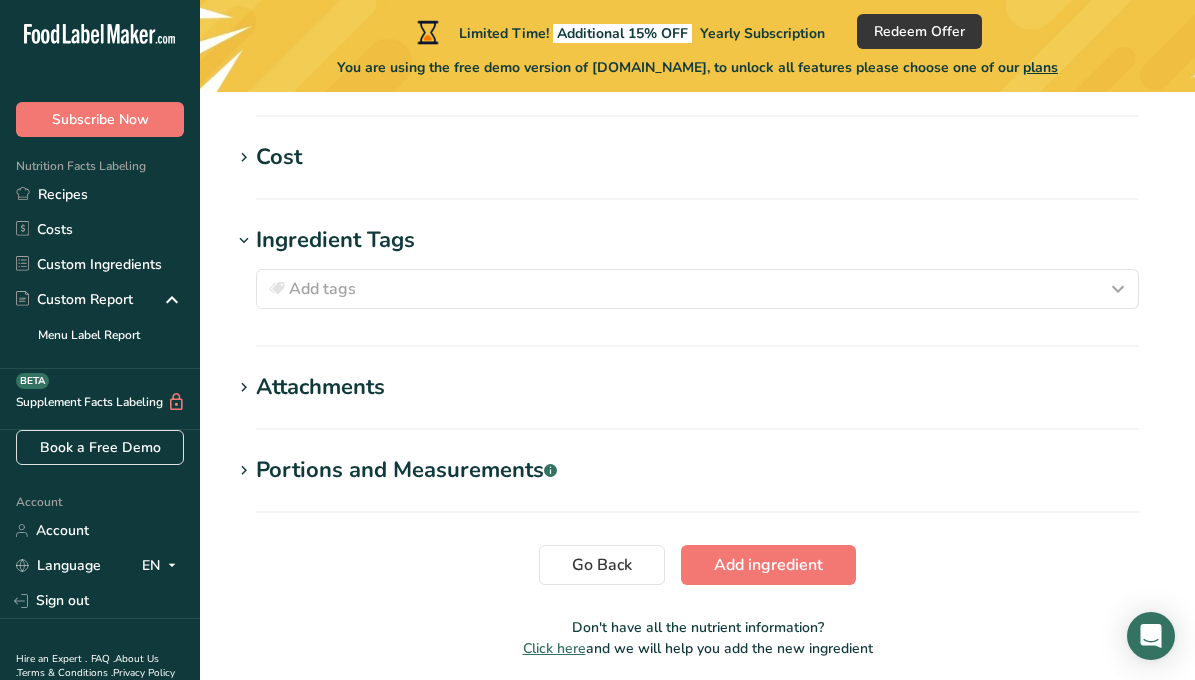 scroll, scrollTop: 1527, scrollLeft: 0, axis: vertical 